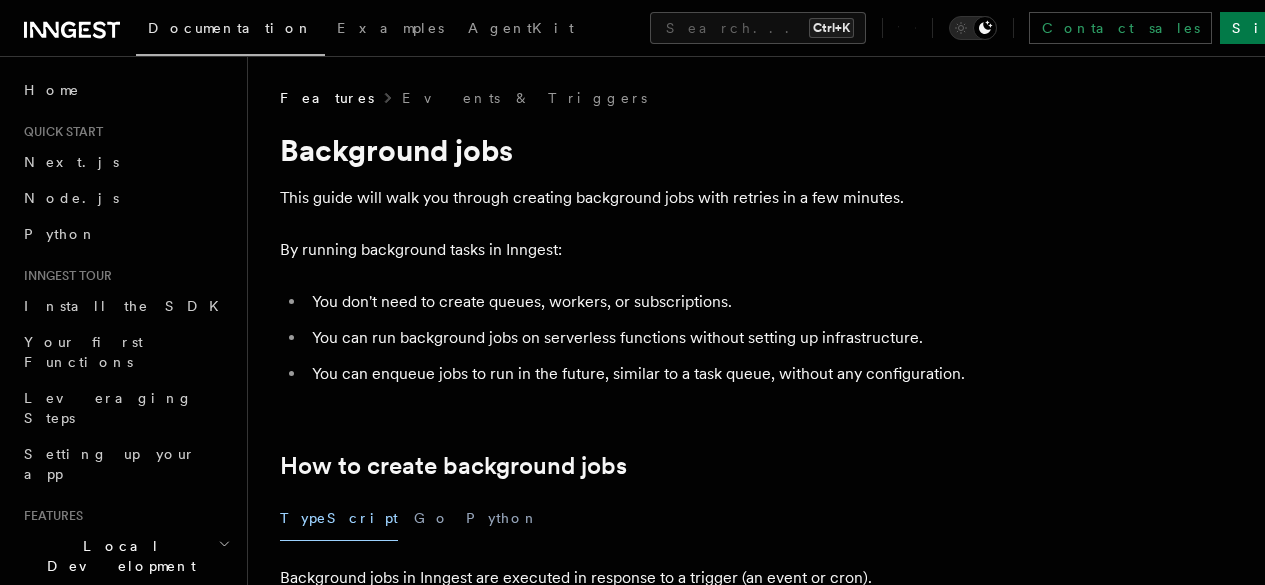 scroll, scrollTop: 0, scrollLeft: 0, axis: both 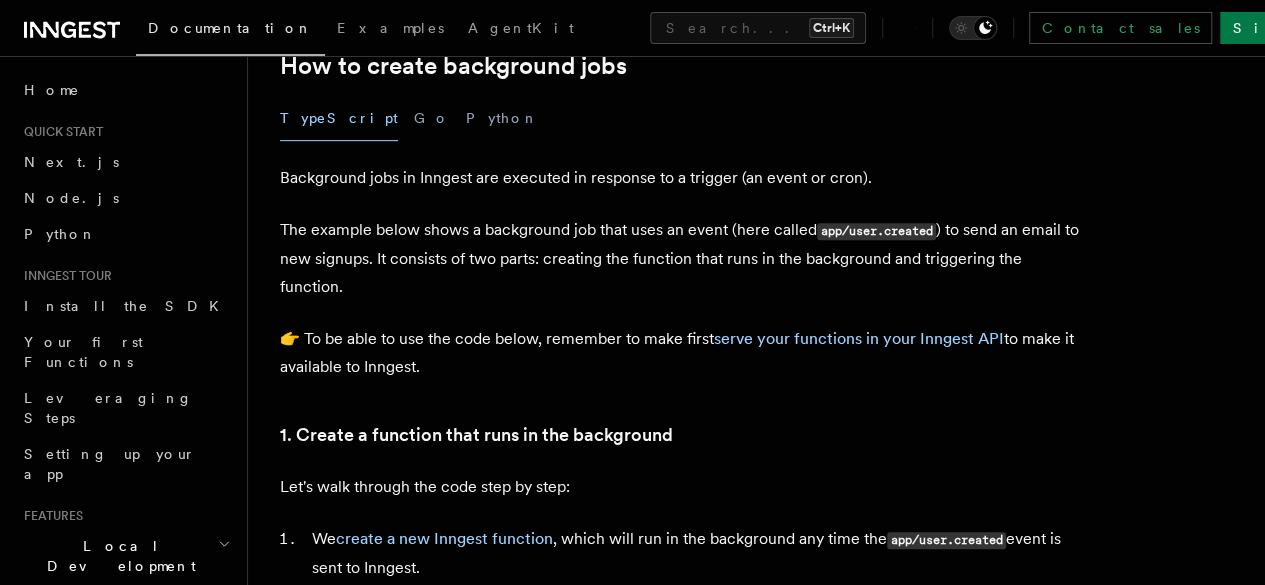 click on "The example below shows a background job that uses an event (here called  app/user.created ) to send an email to new signups. It consists of two parts: creating the function that runs in the background and triggering the function." at bounding box center (680, 258) 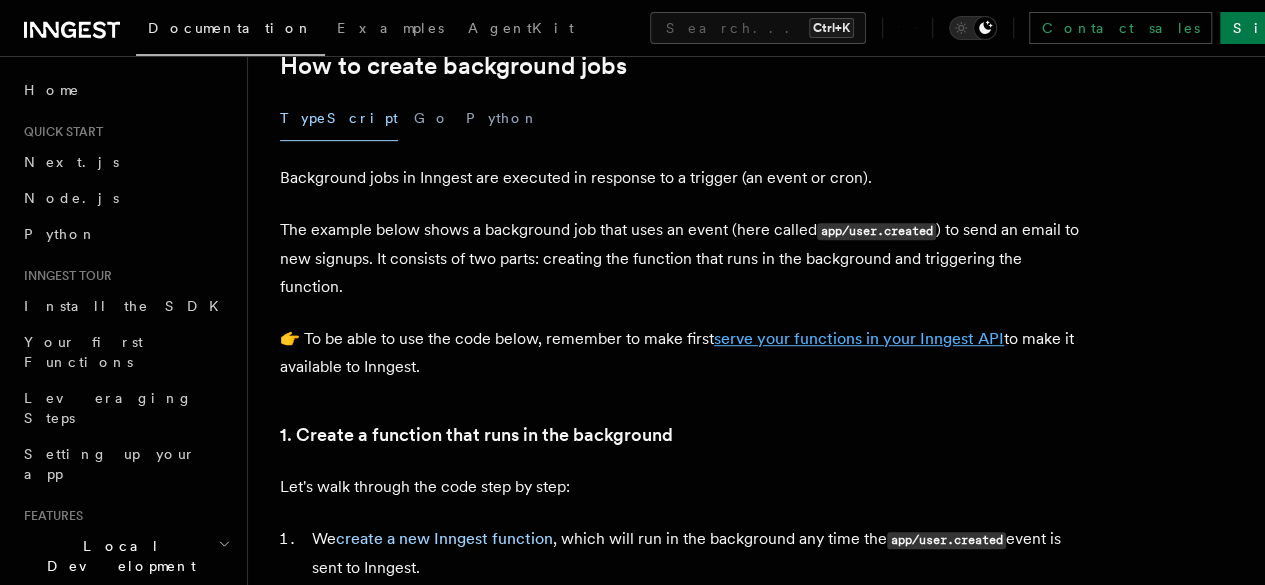 click on "serve your functions in your Inngest API" at bounding box center [859, 338] 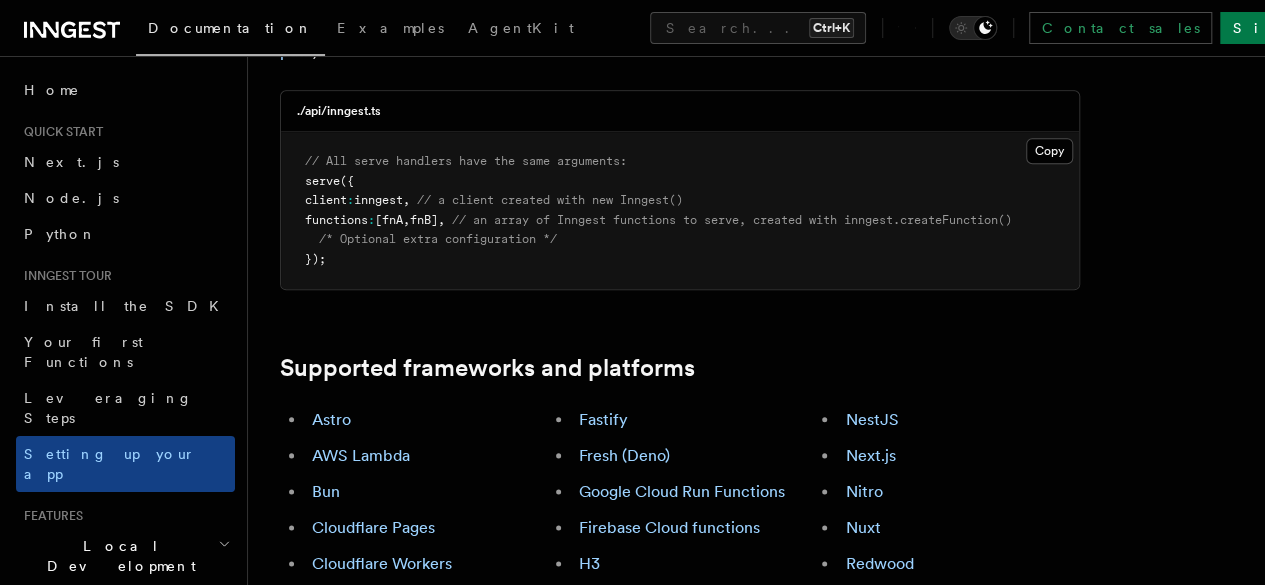 scroll, scrollTop: 1000, scrollLeft: 0, axis: vertical 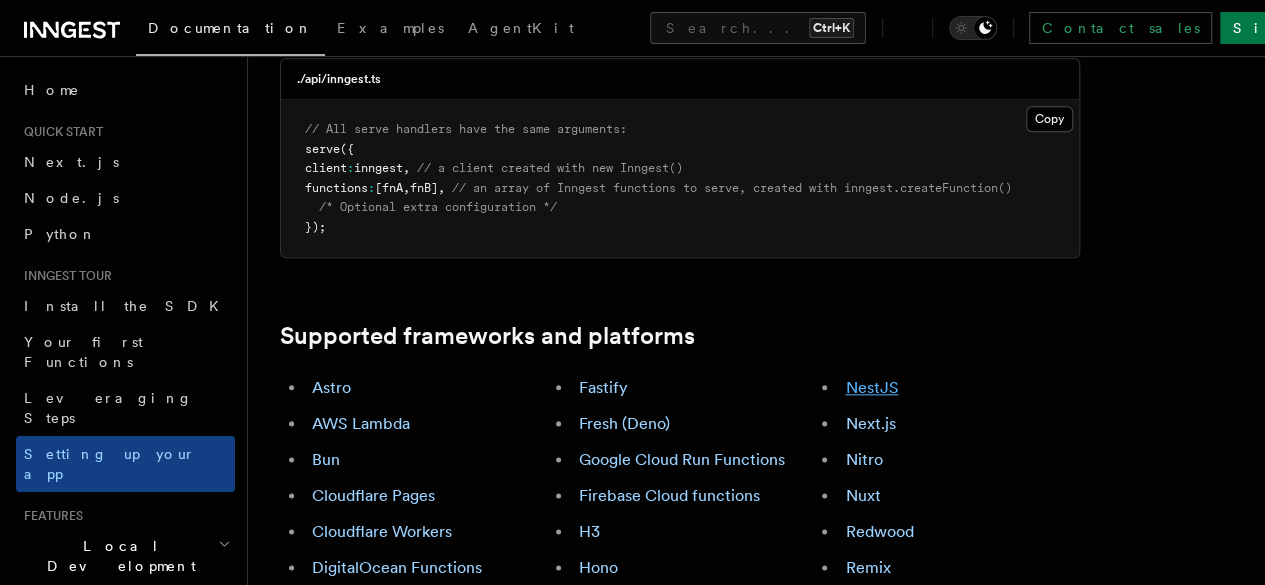 click on "NestJS" at bounding box center (871, 387) 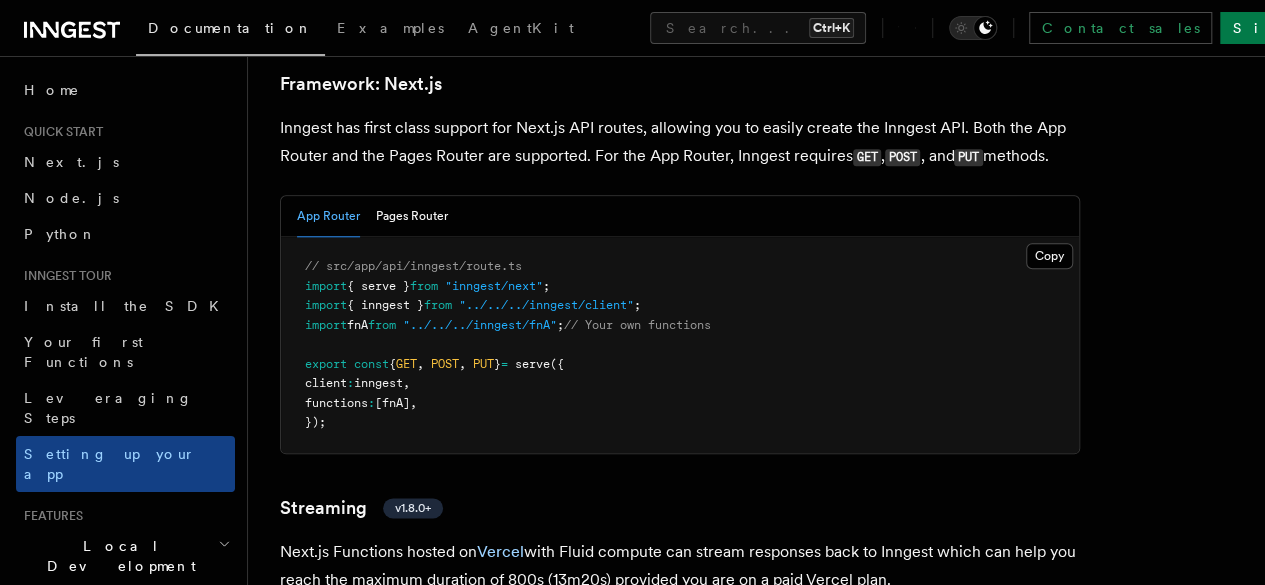 scroll, scrollTop: 12328, scrollLeft: 0, axis: vertical 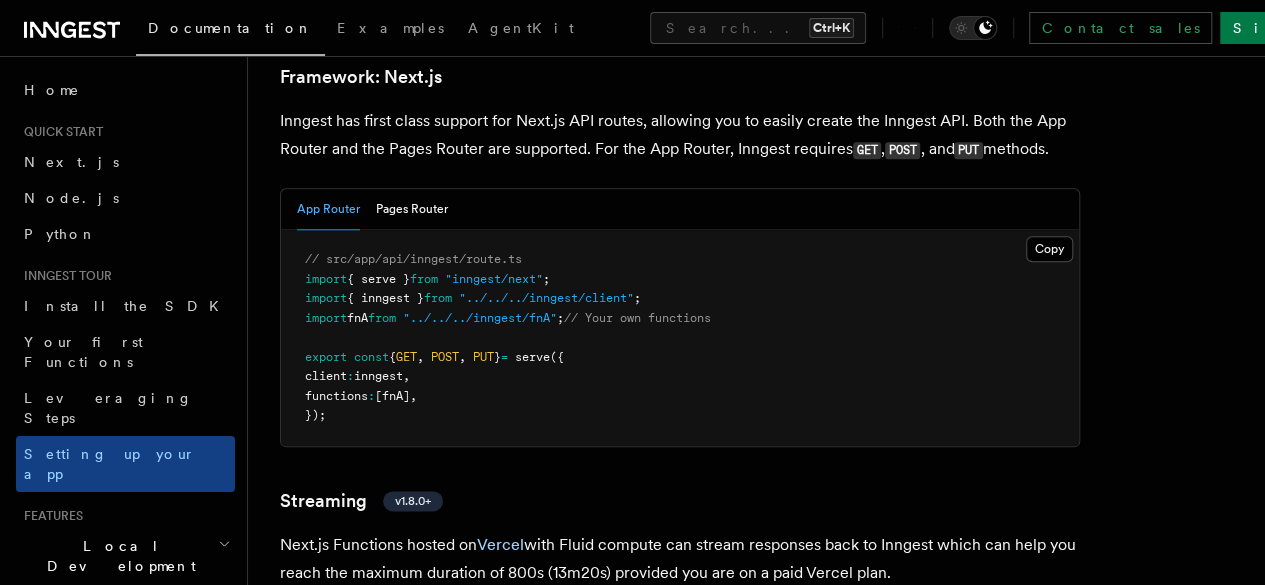 click on "// src/app/api/inngest/route.ts
import  { serve }  from   "inngest/next" ;
import  { inngest }  from   "../../../inngest/client" ;
import  fnA  from   "../../../inngest/fnA" ;  // Your own functions
export   const  {  GET ,   POST ,   PUT  }  =   serve ({
client :  inngest ,
functions :  [fnA] ,
});" at bounding box center [680, 338] 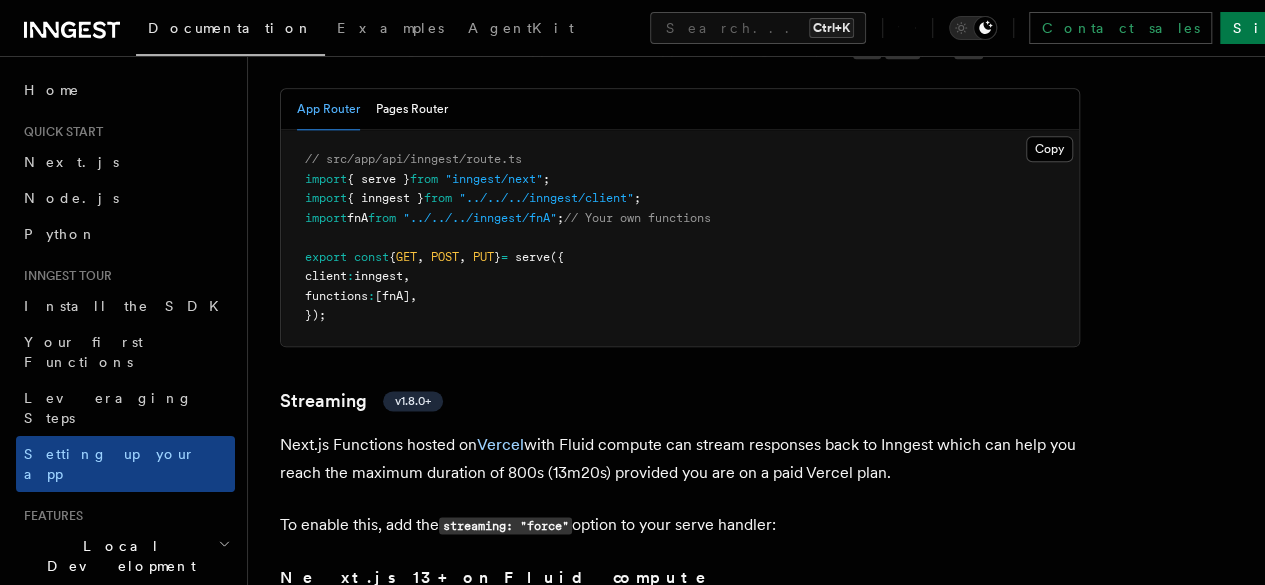 scroll, scrollTop: 12328, scrollLeft: 0, axis: vertical 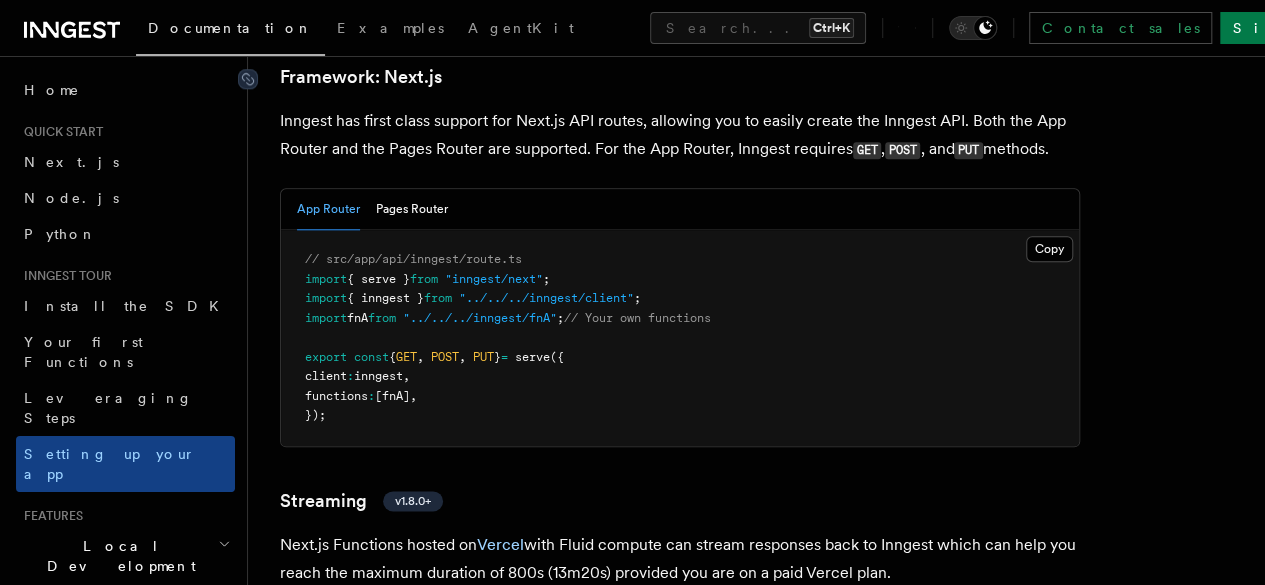 click on "Framework: Next.js" at bounding box center [361, 77] 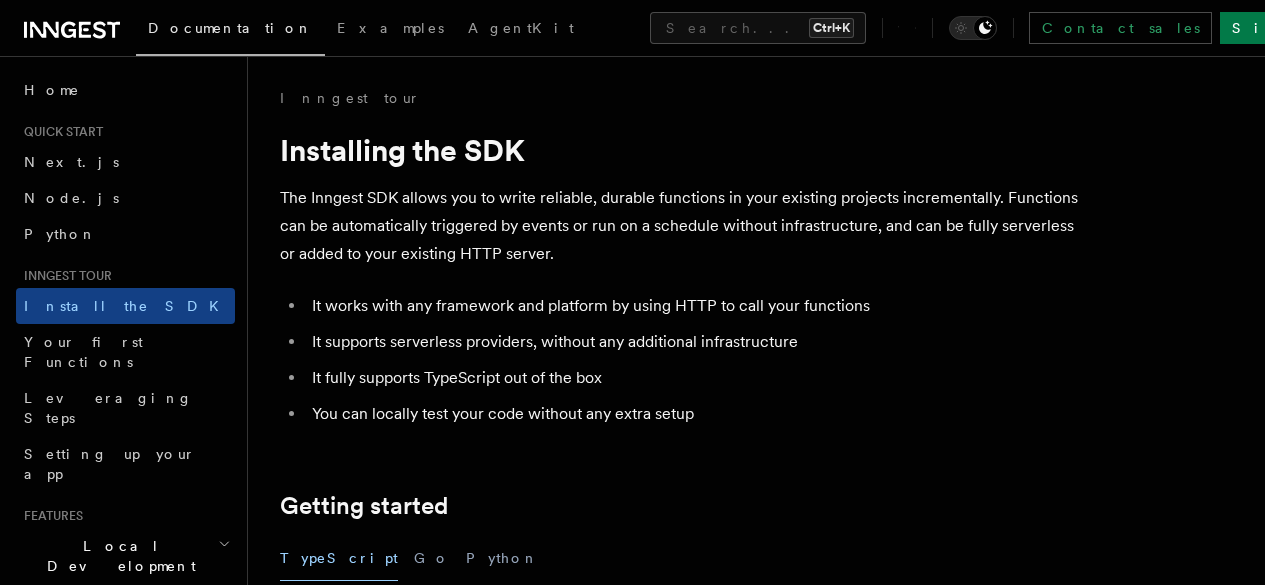 scroll, scrollTop: 300, scrollLeft: 0, axis: vertical 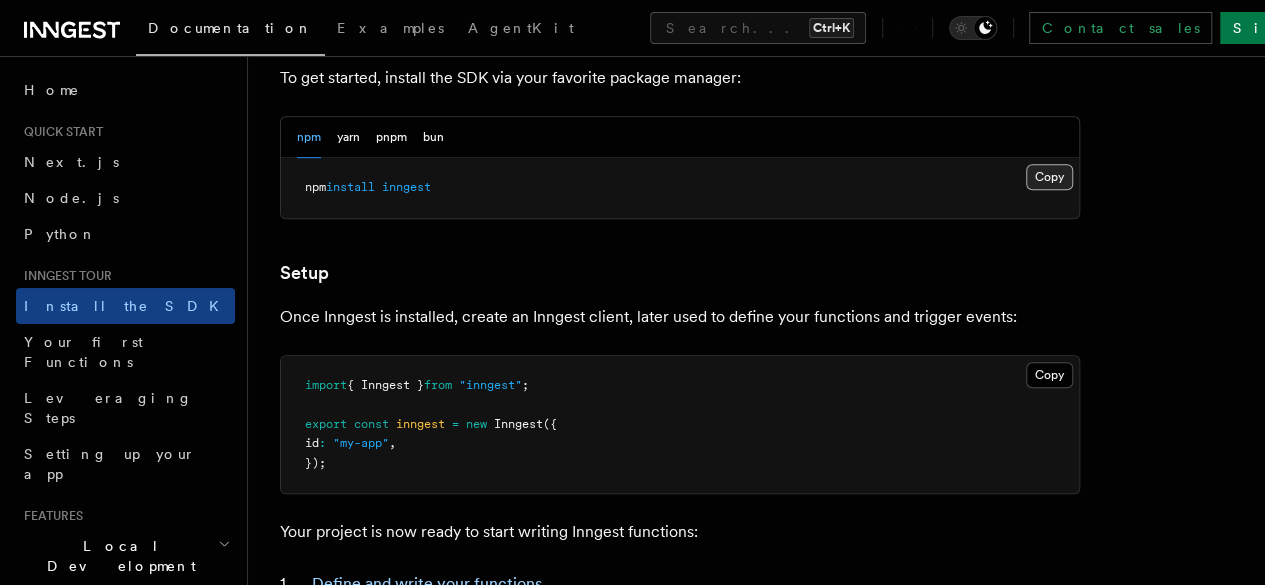 click on "Copy Copied" at bounding box center [1049, 177] 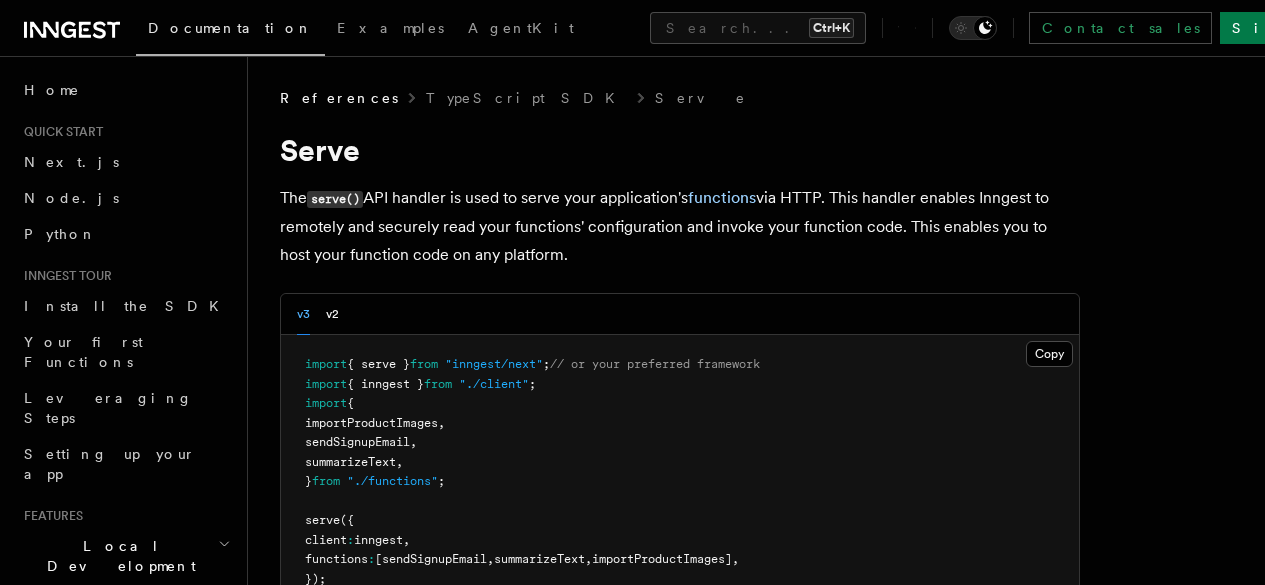 scroll, scrollTop: 0, scrollLeft: 0, axis: both 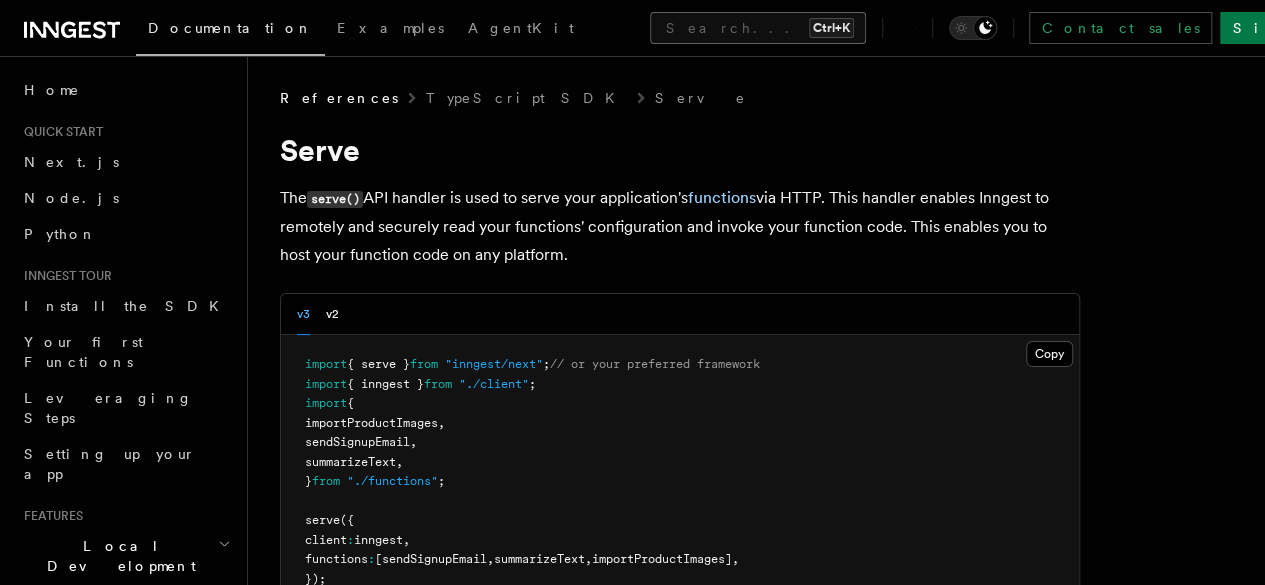 click on "Search... Ctrl+K" at bounding box center (758, 28) 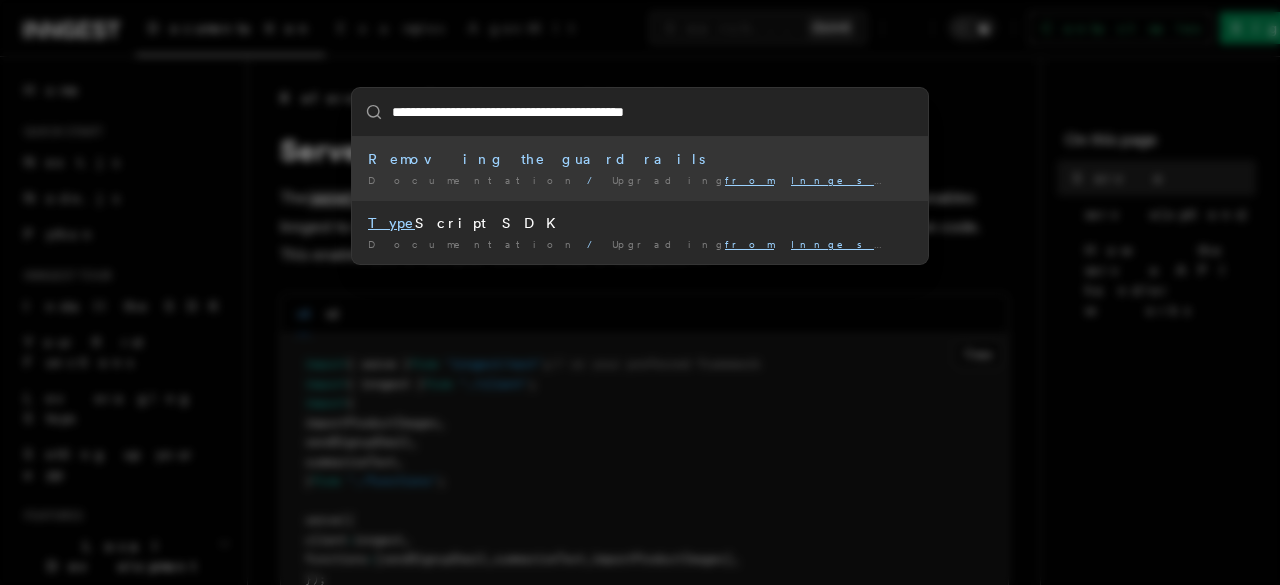 drag, startPoint x: 572, startPoint y: 115, endPoint x: 724, endPoint y: 107, distance: 152.21039 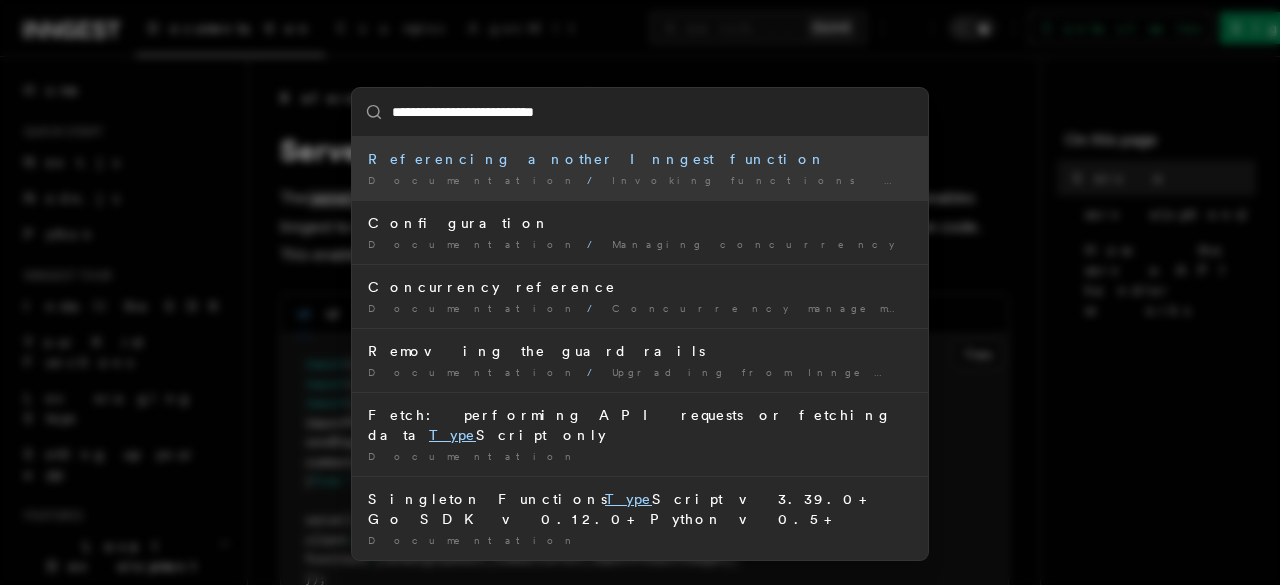 drag, startPoint x: 465, startPoint y: 116, endPoint x: 310, endPoint y: 118, distance: 155.01291 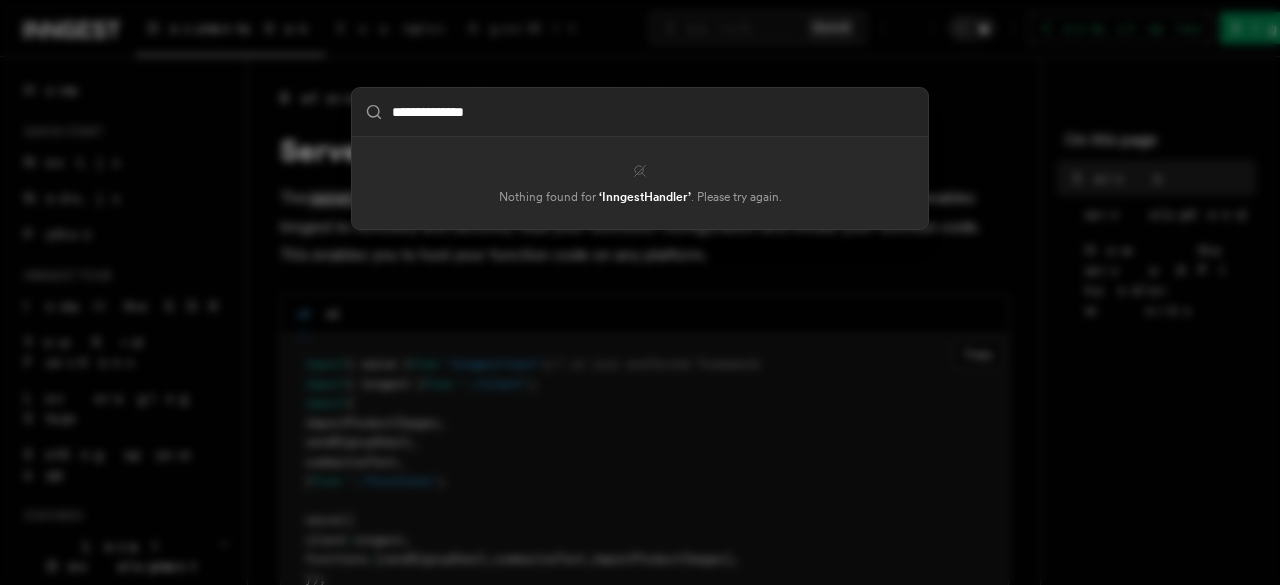 type on "**********" 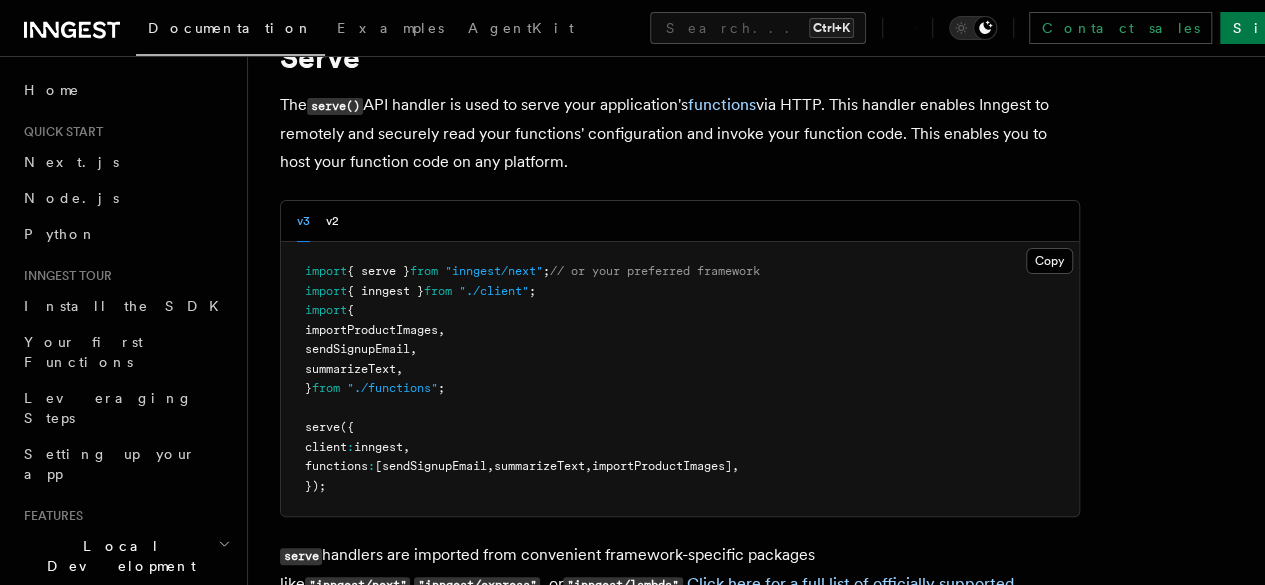 scroll, scrollTop: 200, scrollLeft: 0, axis: vertical 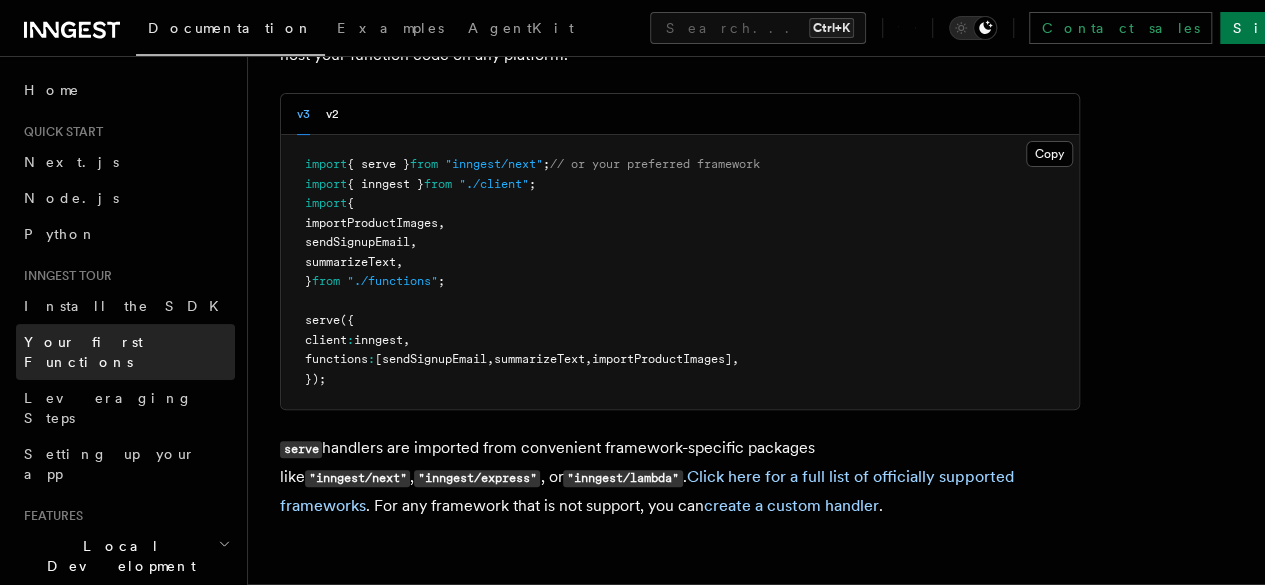 click on "Your first Functions" at bounding box center (125, 352) 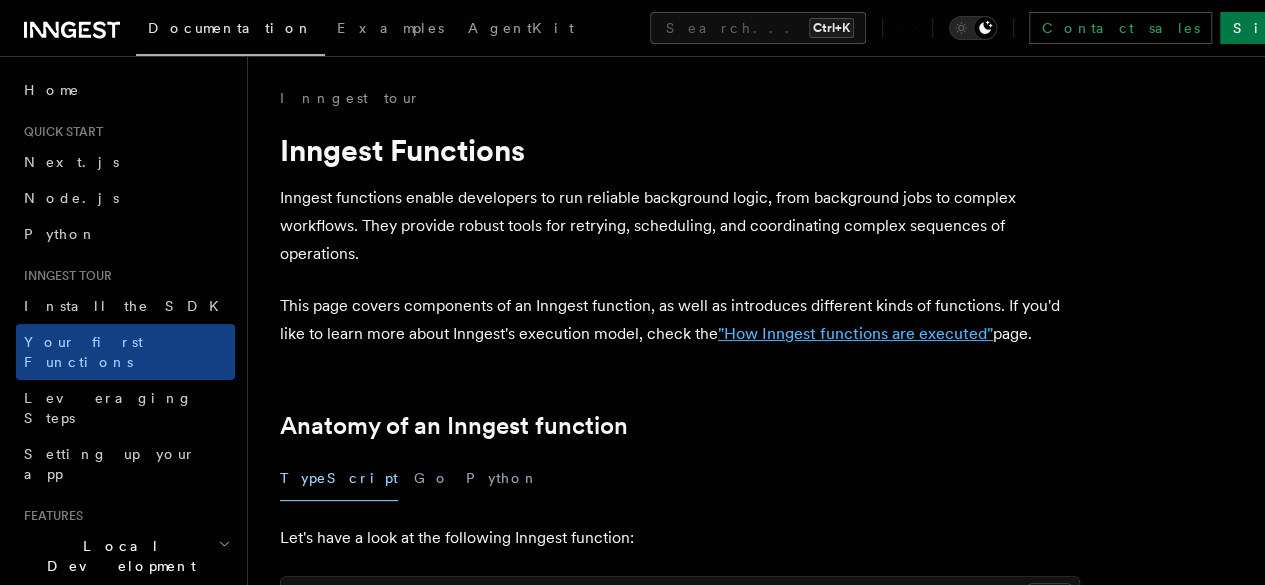 scroll, scrollTop: 200, scrollLeft: 0, axis: vertical 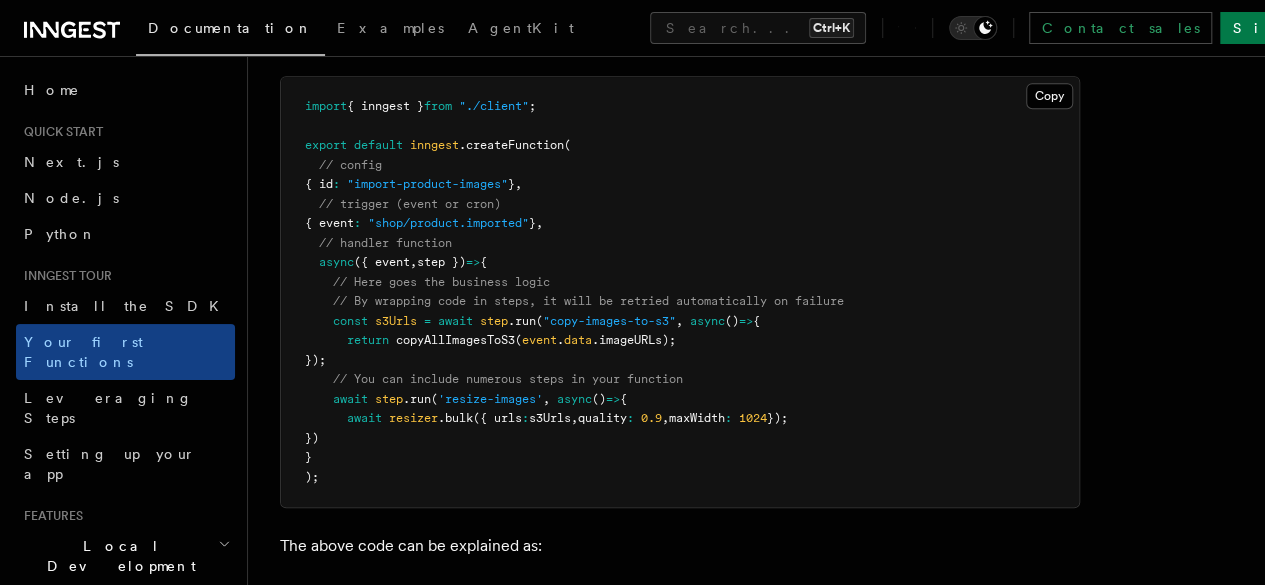click on "Handler" at bounding box center (0, 0) 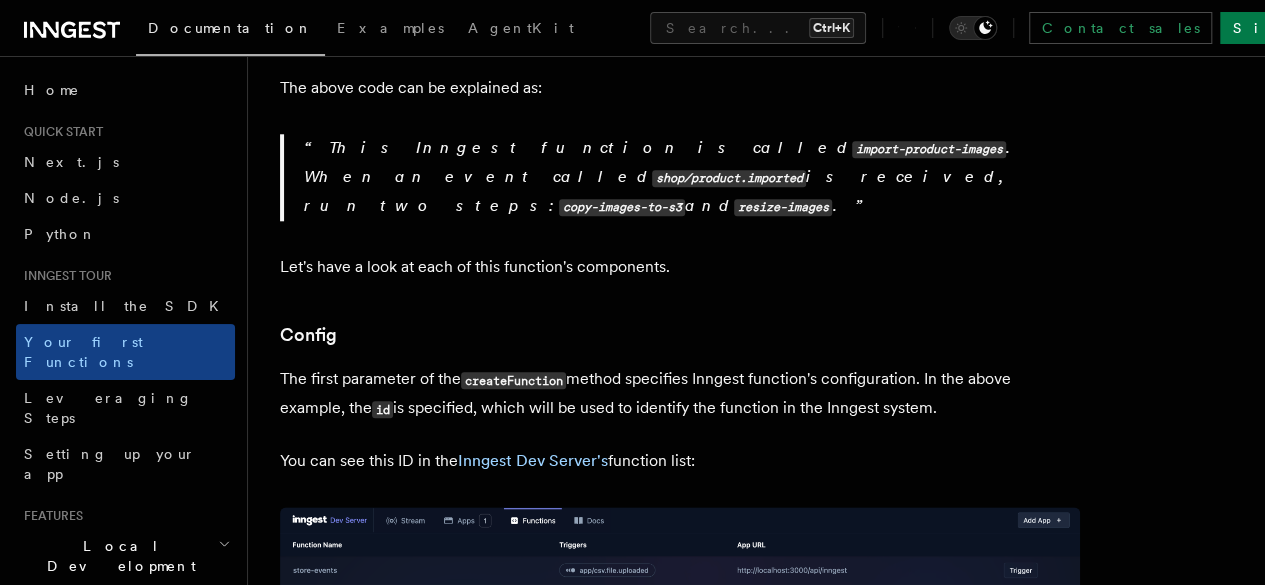 scroll, scrollTop: 1100, scrollLeft: 0, axis: vertical 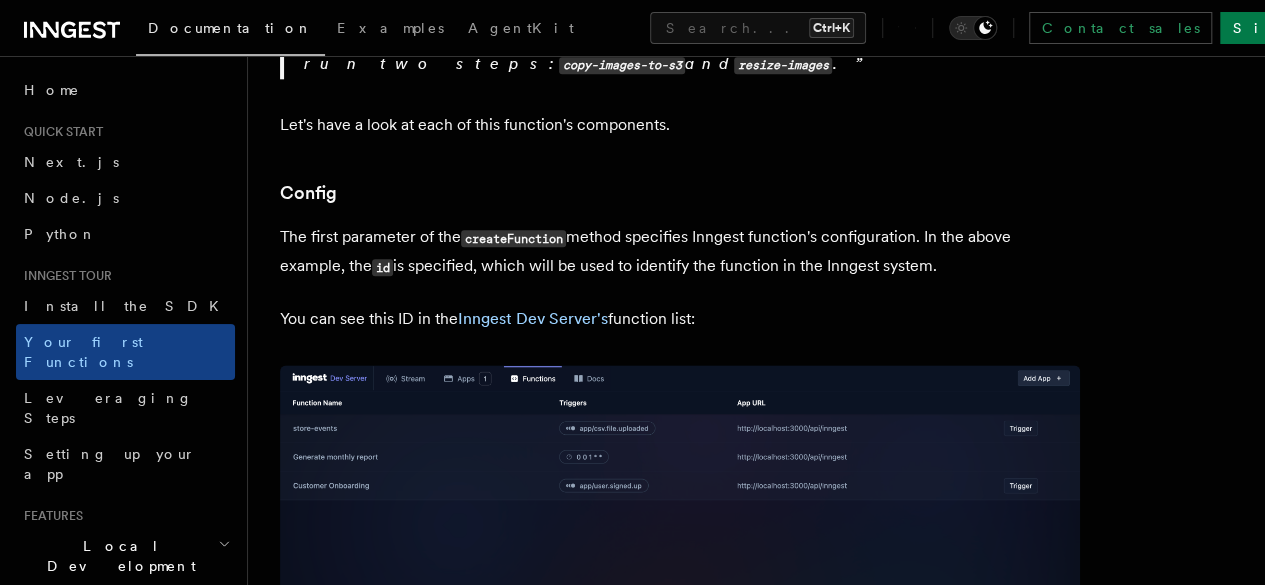 click on "Scheduled functions" at bounding box center (0, 0) 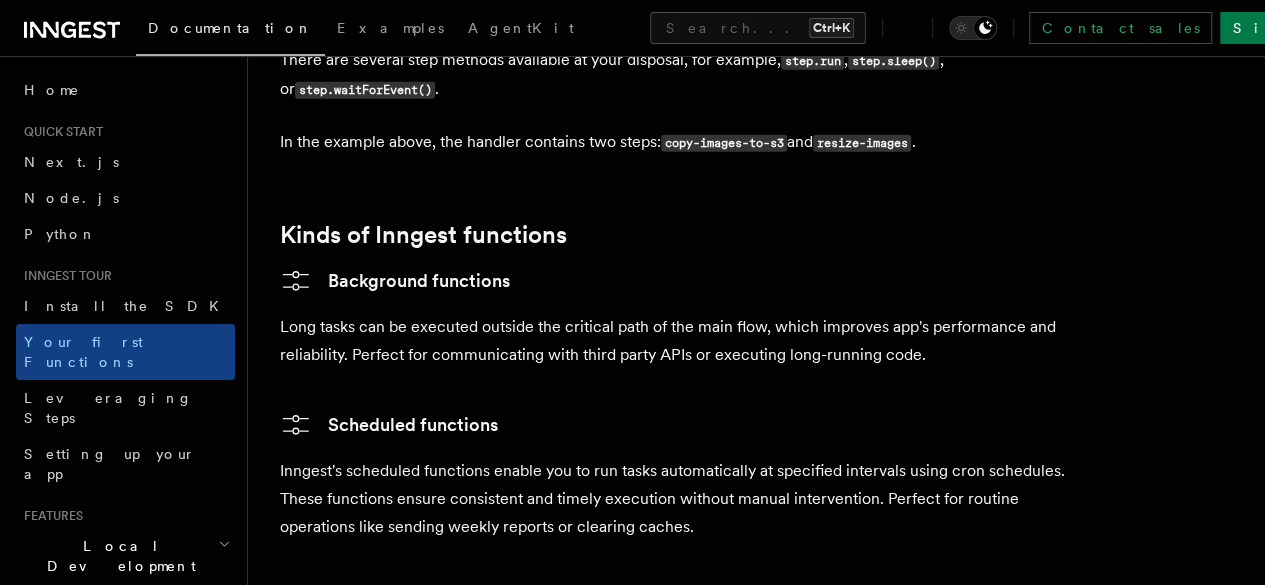 scroll, scrollTop: 3100, scrollLeft: 0, axis: vertical 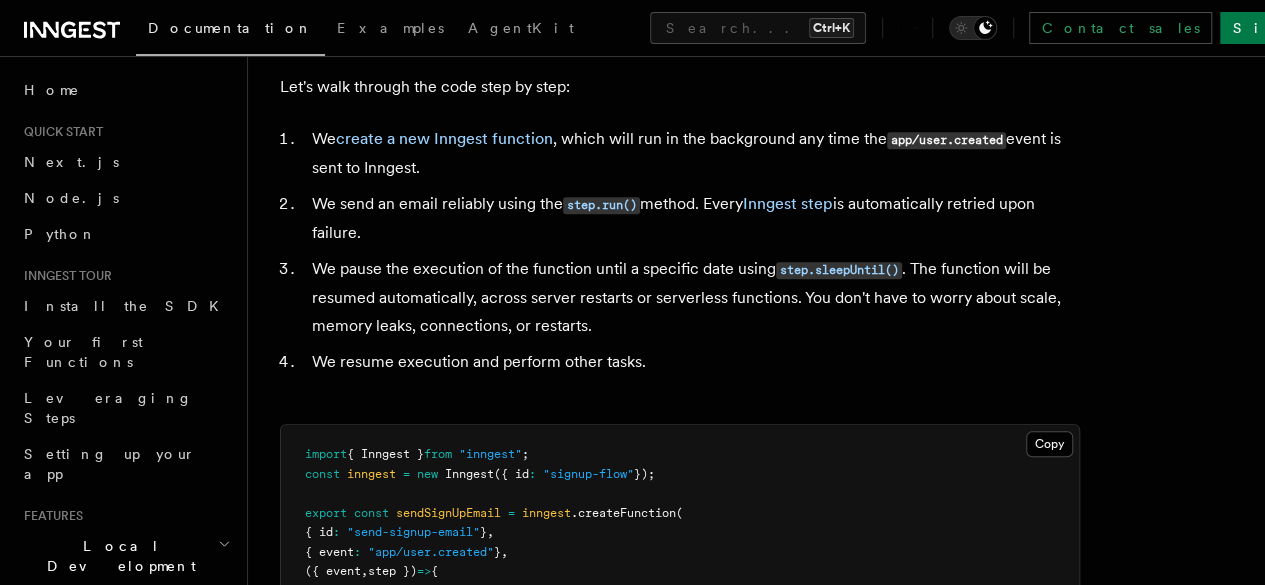 click on "2. Trigger the function" at bounding box center [0, 0] 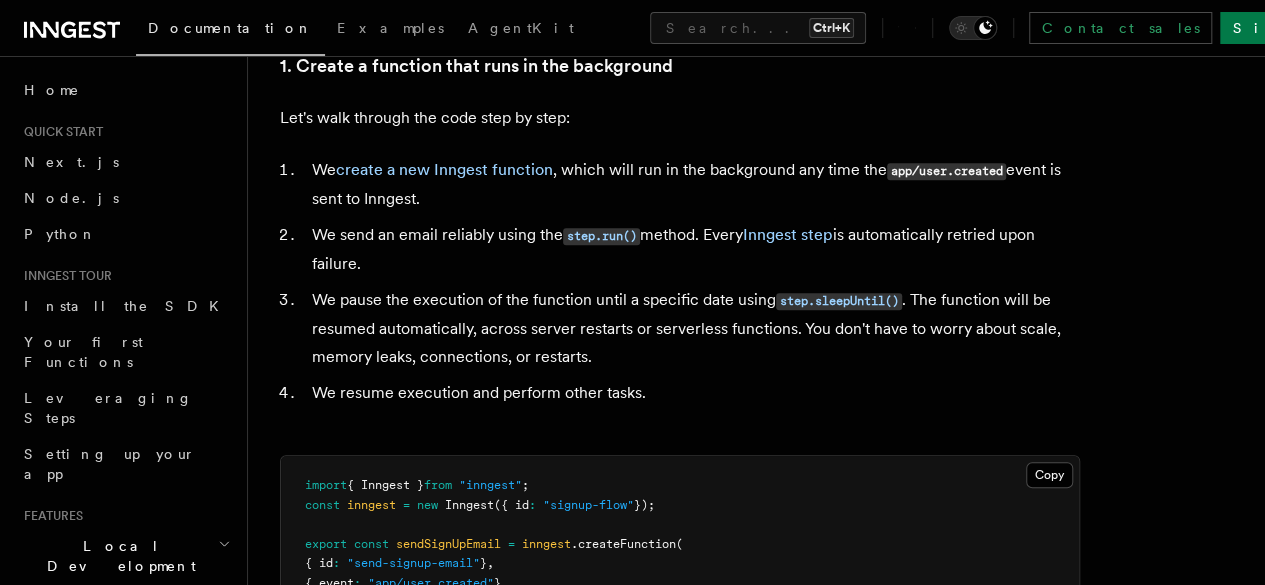 scroll, scrollTop: 725, scrollLeft: 0, axis: vertical 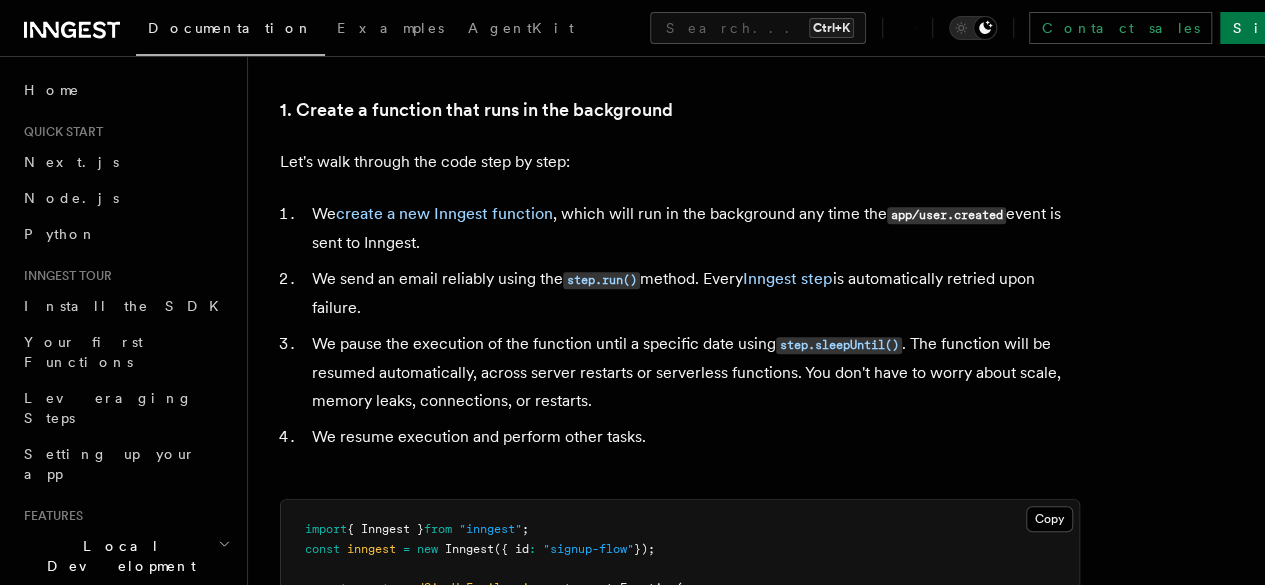 click on "How to create background jobs" at bounding box center (0, 0) 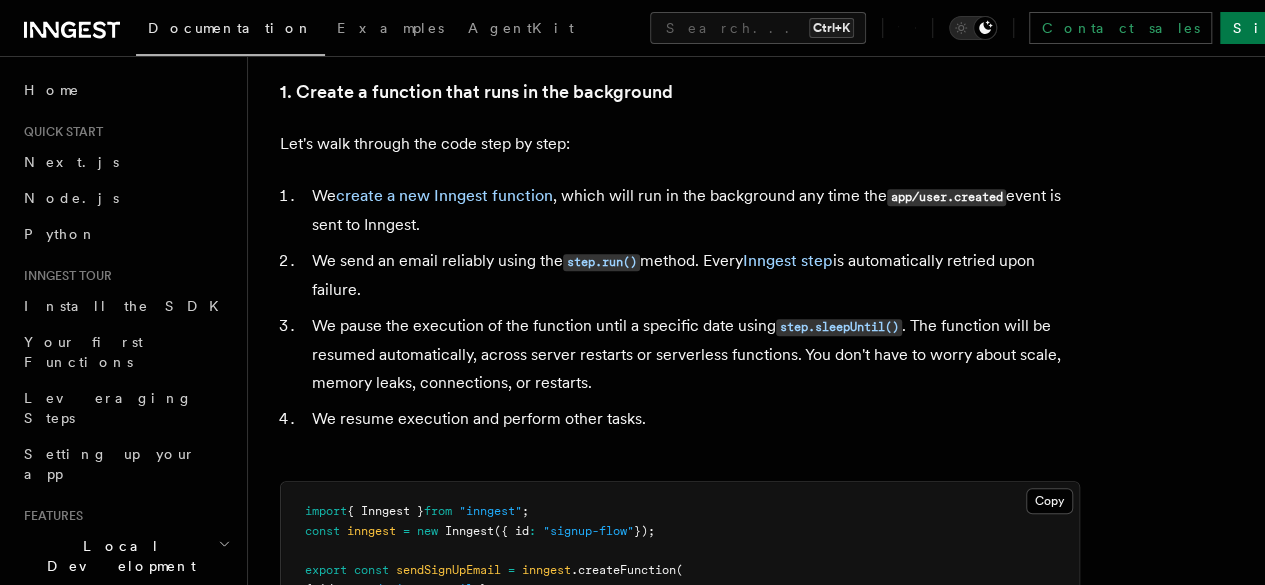 scroll, scrollTop: 756, scrollLeft: 0, axis: vertical 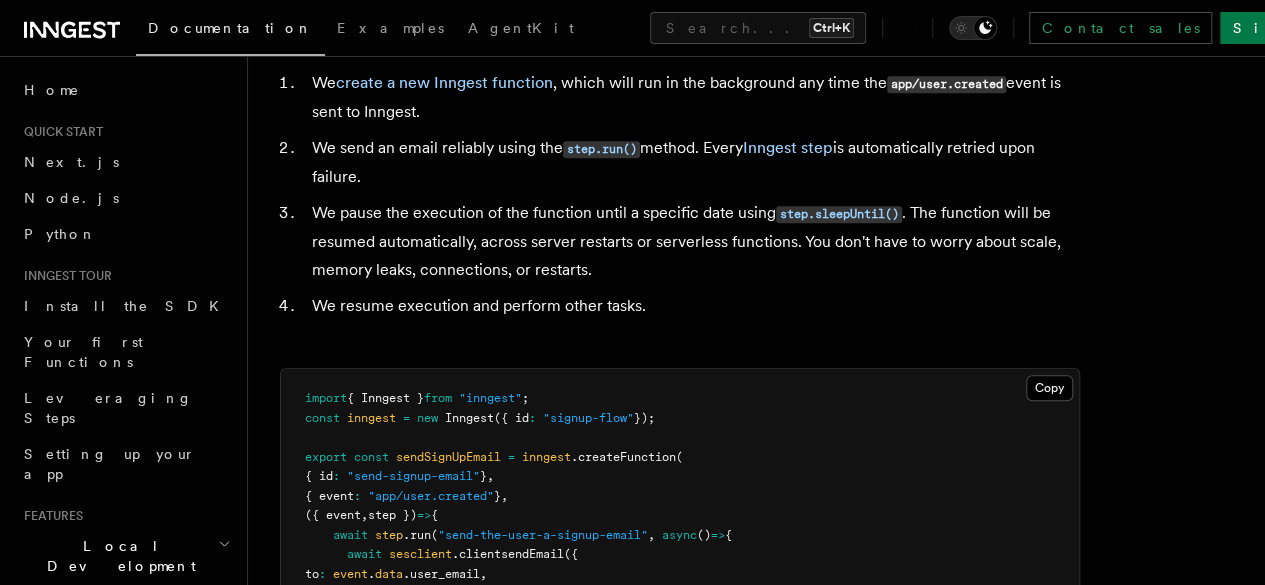 drag, startPoint x: 770, startPoint y: 463, endPoint x: 818, endPoint y: 477, distance: 50 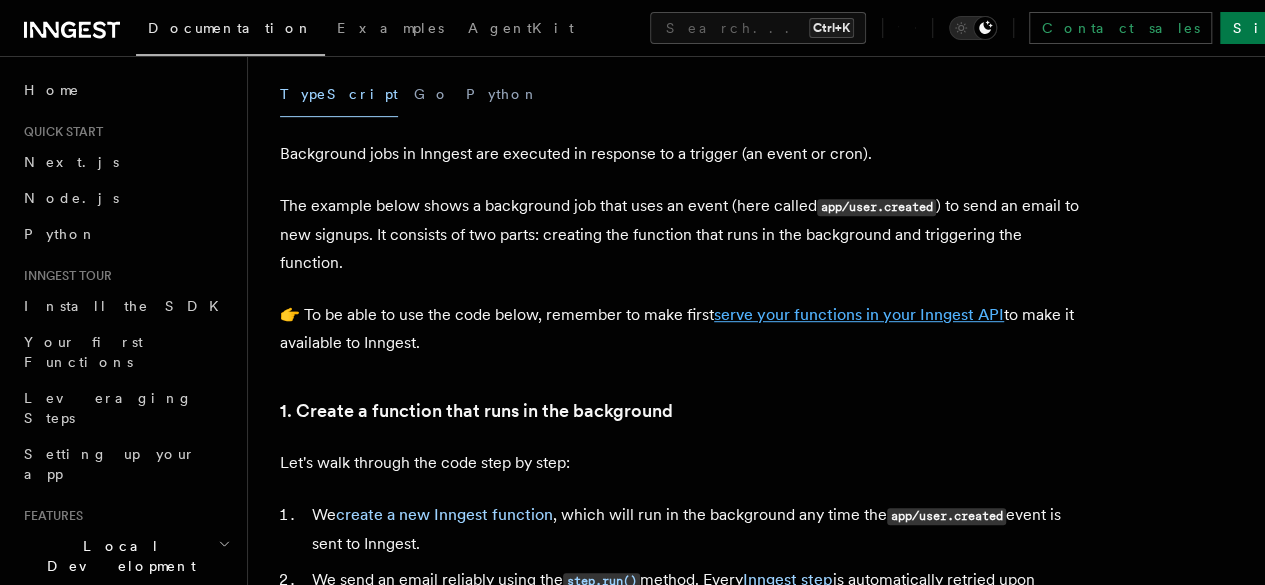 scroll, scrollTop: 456, scrollLeft: 0, axis: vertical 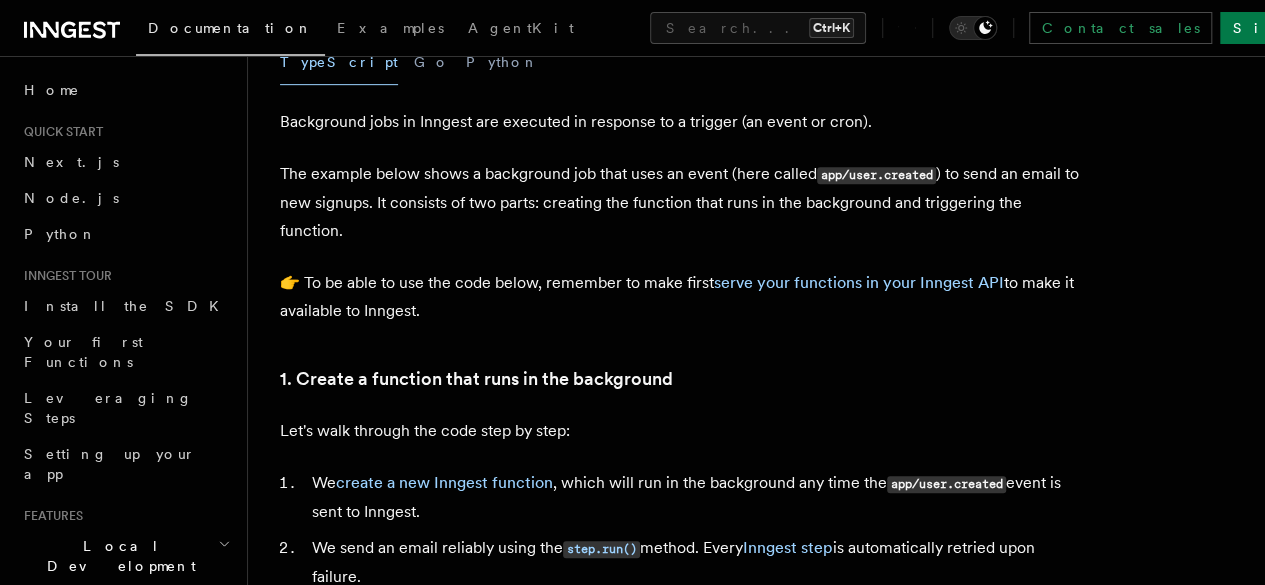 click on "Features Events & Triggers Background jobs
This guide will walk you through creating background jobs with retries in a few minutes.
By running background tasks in Inngest:
You don't need to create queues, workers, or subscriptions.
You can run background jobs on serverless functions without setting up infrastructure.
You can enqueue jobs to run in the future, similar to a task queue, without any configuration.
How to create background jobs
TypeScript Go Python Background jobs in Inngest are executed in response to a trigger (an event or cron). The example below shows a background job that uses an event (here called  app/user.created ) to send an email to new signups. It consists of two parts: creating the function that runs in the background and triggering the function. 👉 To be able to use the code below, remember to make first  serve your functions in your Inngest API  to make it available to Inngest. 1. Create a function that runs in the background
We  create a new Inngest function" at bounding box center (756, 1110) 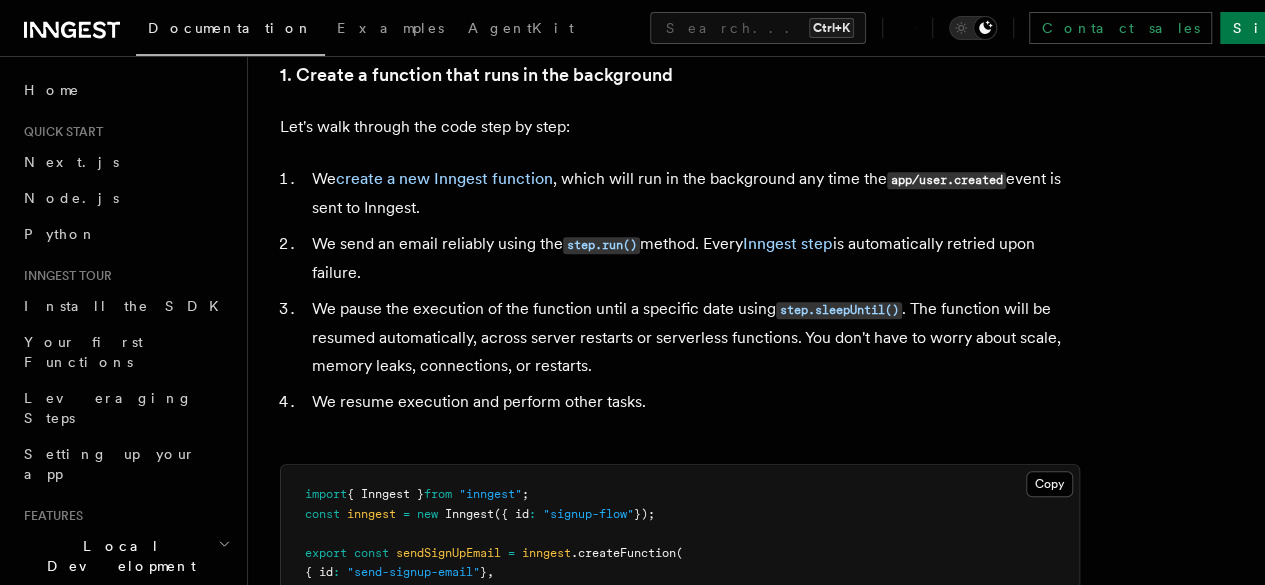 scroll, scrollTop: 856, scrollLeft: 0, axis: vertical 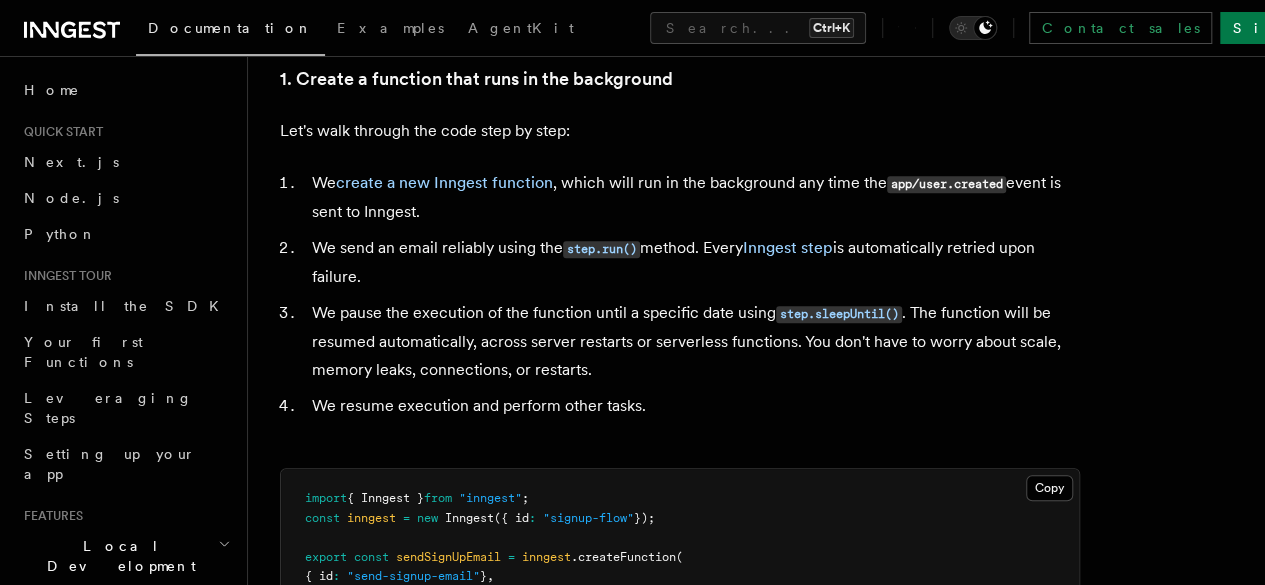 click on "2. Trigger the function" at bounding box center [0, 0] 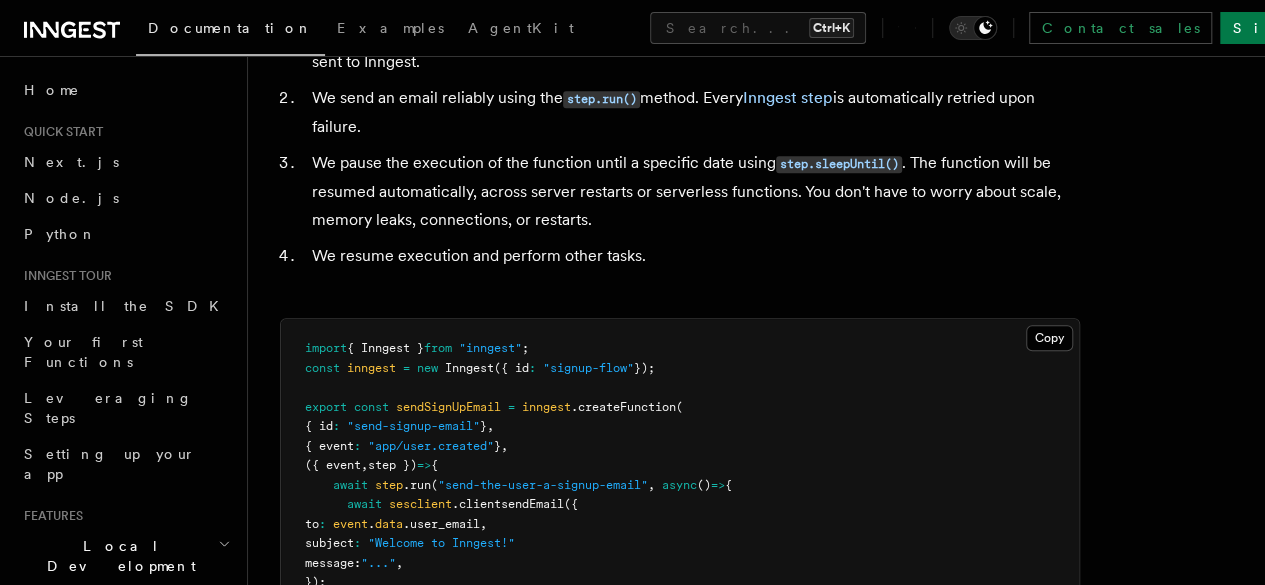 scroll, scrollTop: 756, scrollLeft: 0, axis: vertical 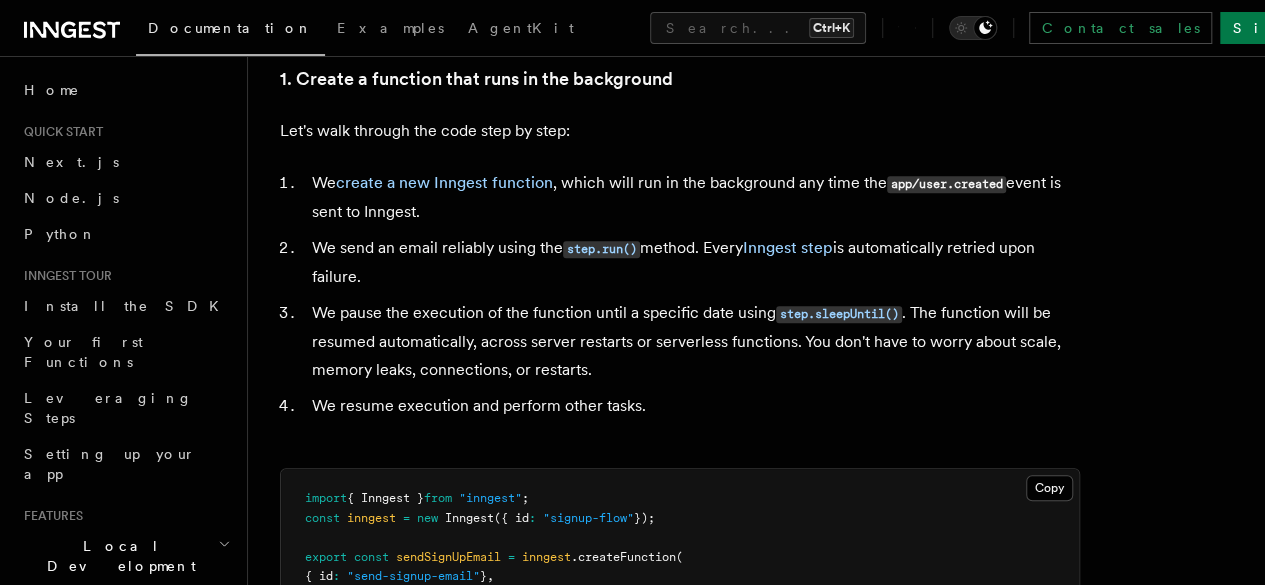 click on "Let's walk through the code step by step:
We  create a new Inngest function , which will run in the background any time the  app/user.created  event is sent to Inngest.
We send an email reliably using the  step.run()  method. Every  Inngest step  is automatically retried upon failure.
We pause the execution of the function until a specific date using  step.sleepUntil() . The function will be resumed automatically, across server restarts or serverless functions. You don't have to worry about scale, memory leaks, connections, or restarts.
We resume execution and perform other tasks.
Copy Copied import  { Inngest }  from   "inngest" ;
const   inngest   =   new   Inngest ({ id :   "signup-flow"  });
export   const   sendSignUpEmail   =   inngest .createFunction (
{ id :   "send-signup-email"  } ,
{ event :   "app/user.created"  } ,
({ event ,  step })  =>  {
await   step .run ( "send-the-user-a-signup-email" ,   async  ()  =>  {
await   sesclient .clientsendEmail ({
:" at bounding box center [680, 518] 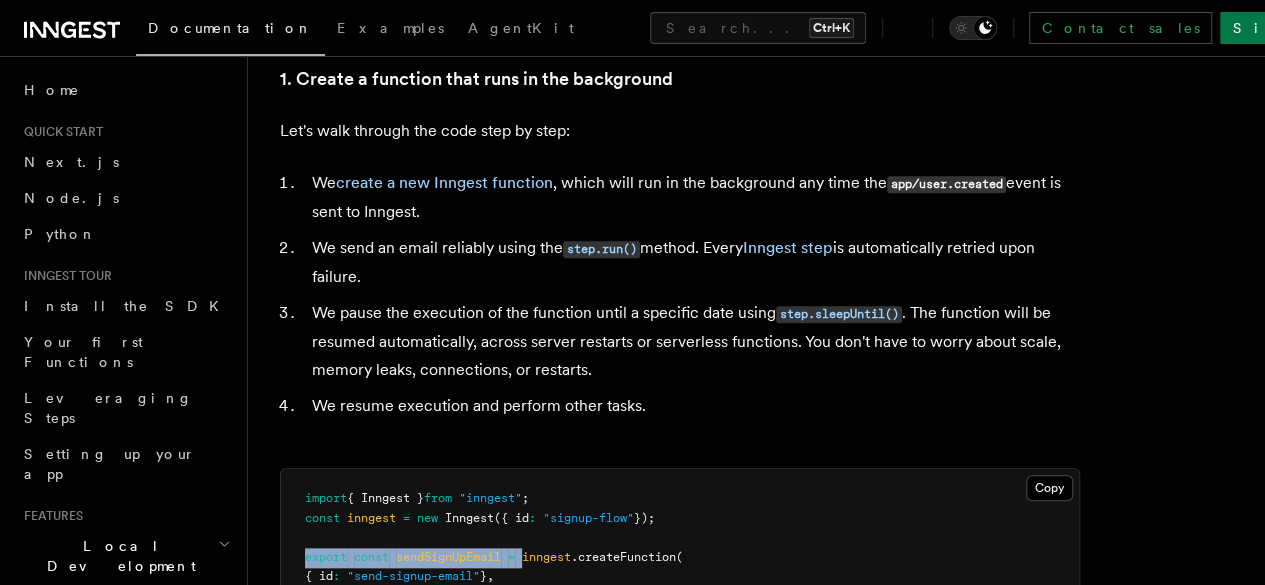 drag, startPoint x: 693, startPoint y: 209, endPoint x: 915, endPoint y: 208, distance: 222.00226 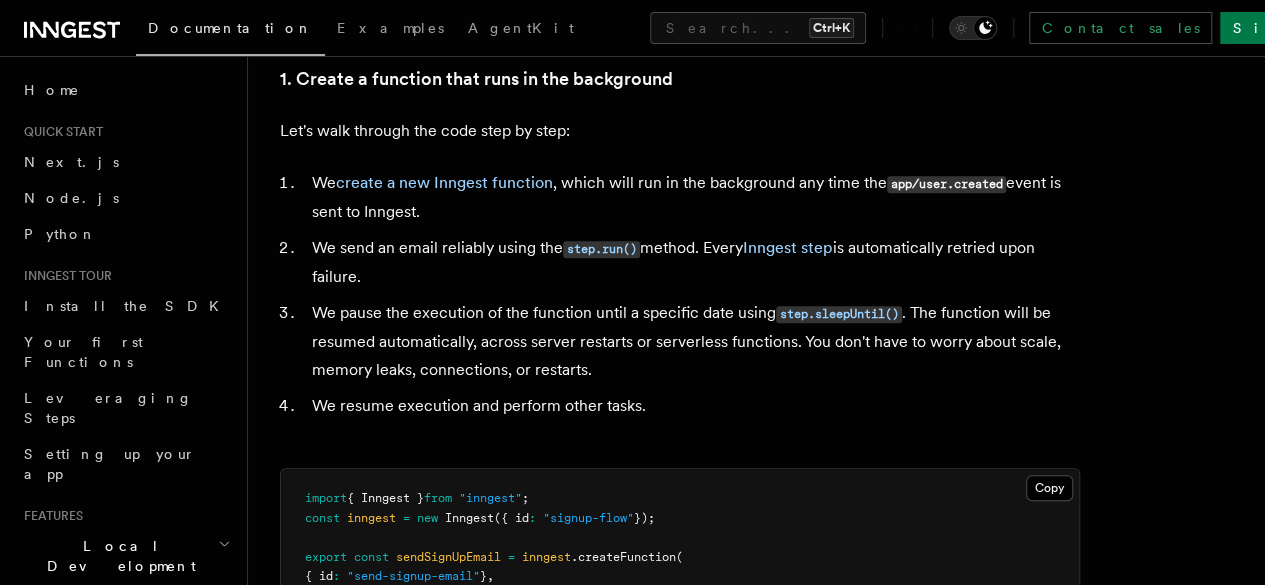 click on "import  { Inngest }  from   "inngest" ;
const   inngest   =   new   Inngest ({ id :   "signup-flow"  });
export   const   sendSignUpEmail   =   inngest .createFunction (
{ id :   "send-signup-email"  } ,
{ event :   "app/user.created"  } ,
({ event ,  step })  =>  {
await   step .run ( "send-the-user-a-signup-email" ,   async  ()  =>  {
await   sesclient .clientsendEmail ({
to :   event . data .user_email ,
subject :   "Welcome to Inngest!"
message:  "..." ,
});
});
await   step .sleepUntil ( "wait-for-the-future" ,   "2023-02-01T16:30:00" );
await   step .run ( "do-some-work-in-the-future" ,   async  ()  =>  {
// Code here runs in the future automatically.
});
}
);" at bounding box center [680, 694] 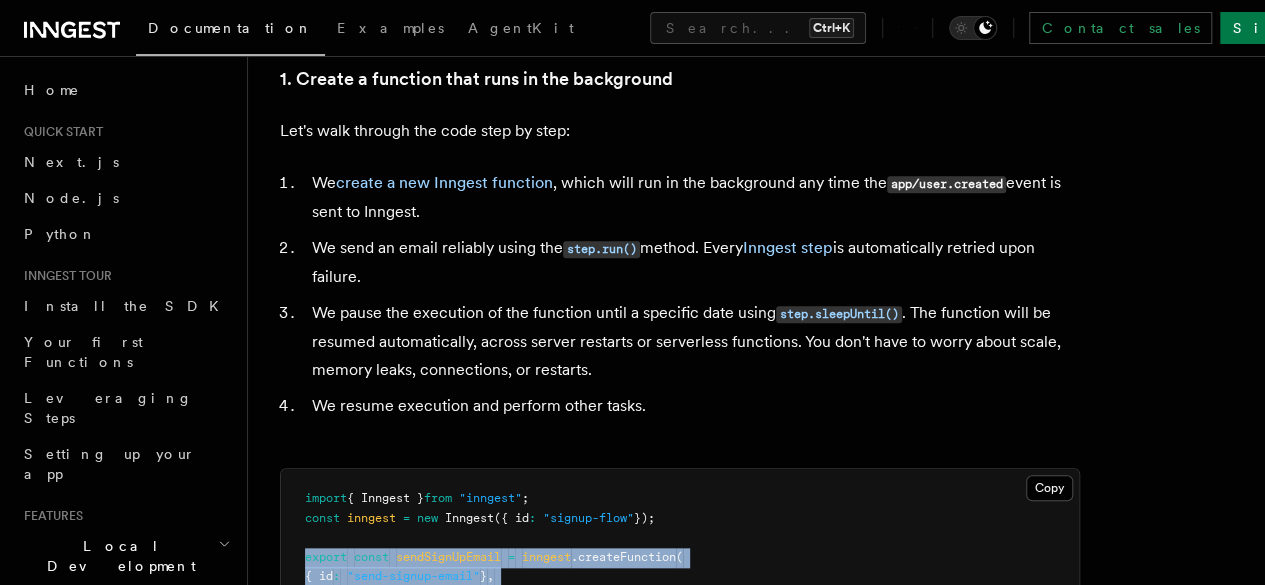 drag, startPoint x: 741, startPoint y: 537, endPoint x: 666, endPoint y: 210, distance: 335.4907 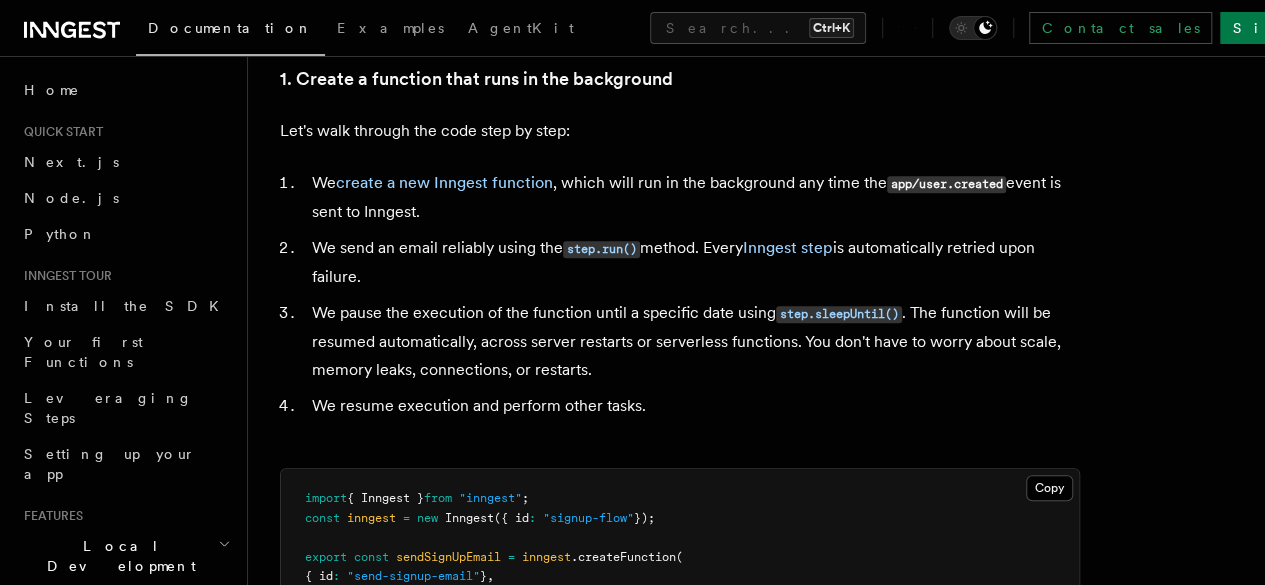 drag, startPoint x: 732, startPoint y: 539, endPoint x: 666, endPoint y: 274, distance: 273.0952 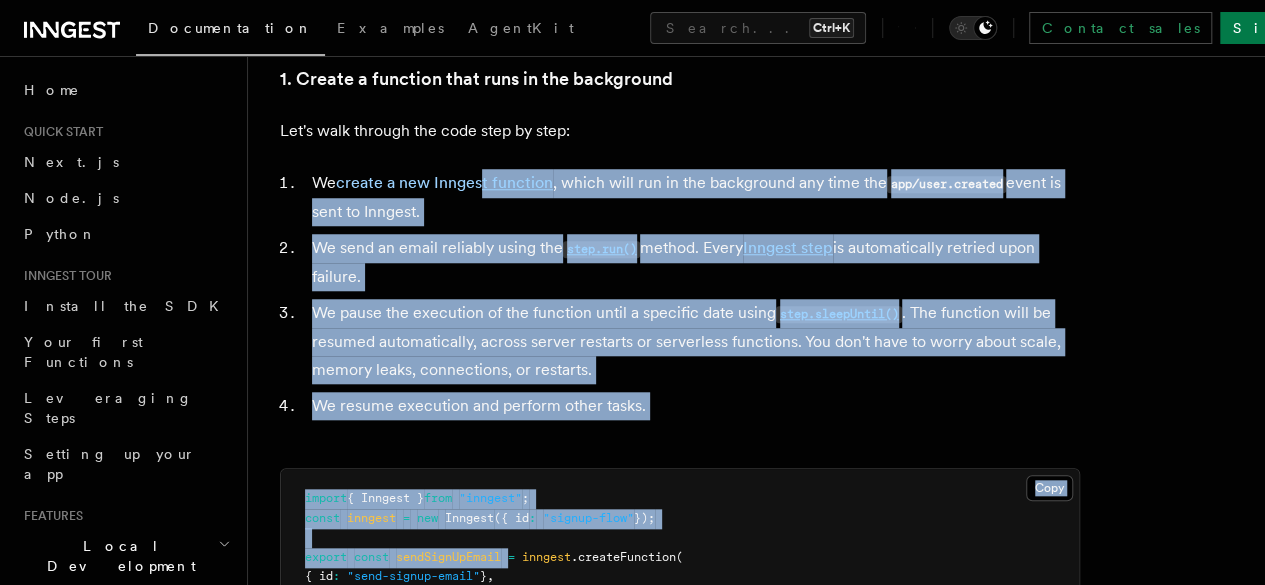 scroll, scrollTop: 0, scrollLeft: 0, axis: both 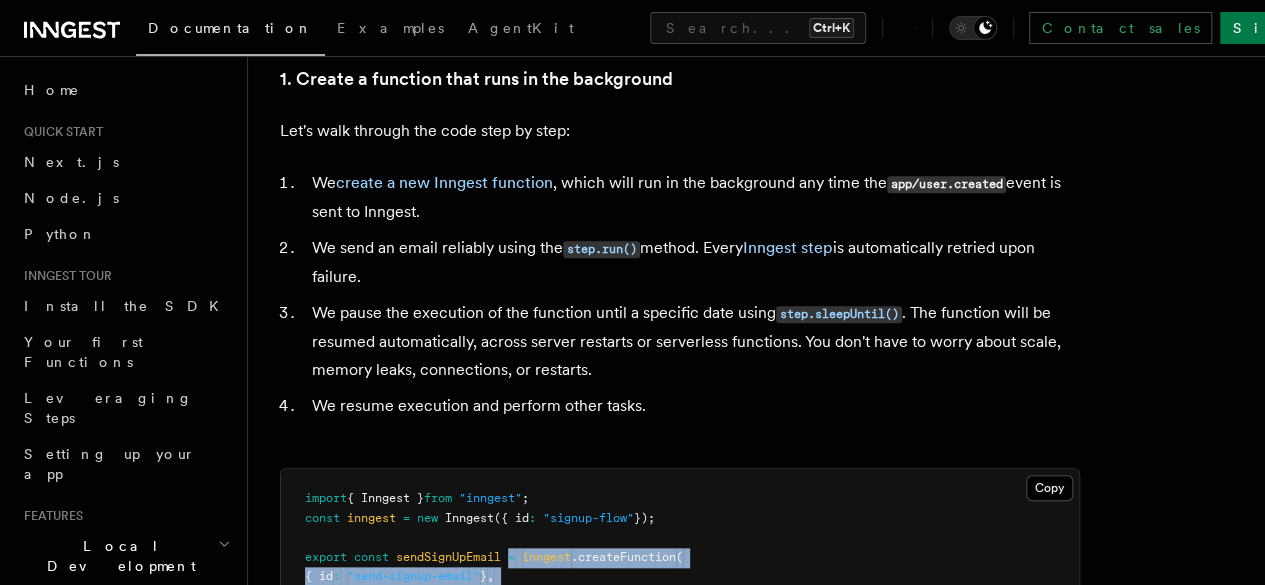 drag, startPoint x: 899, startPoint y: 201, endPoint x: 729, endPoint y: 247, distance: 176.1136 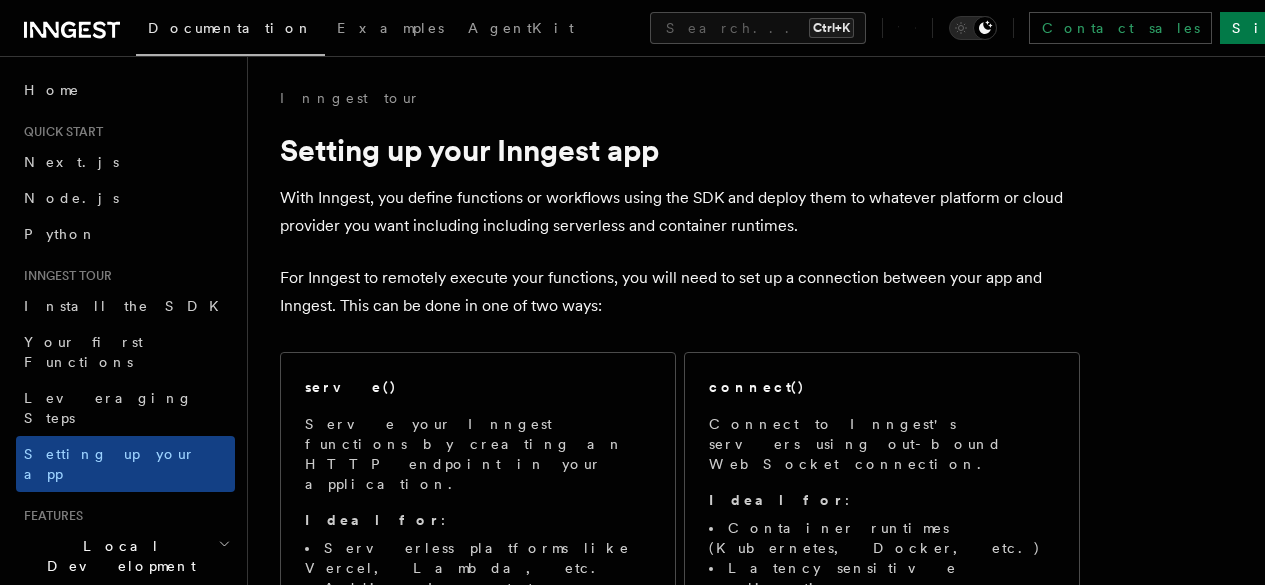 scroll, scrollTop: 0, scrollLeft: 0, axis: both 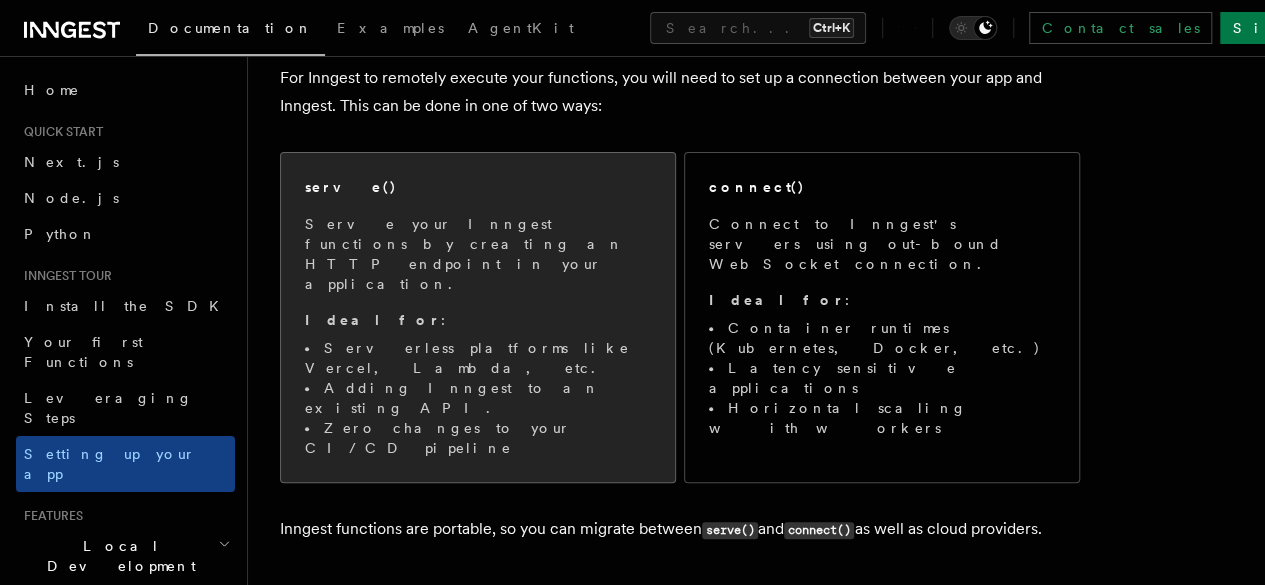 click on "Serve your Inngest functions by creating an HTTP endpoint in your application. Ideal for : Serverless platforms like Vercel, Lambda, etc. Adding Inngest to an existing API. Zero changes to your CI/CD pipeline" at bounding box center [478, 336] 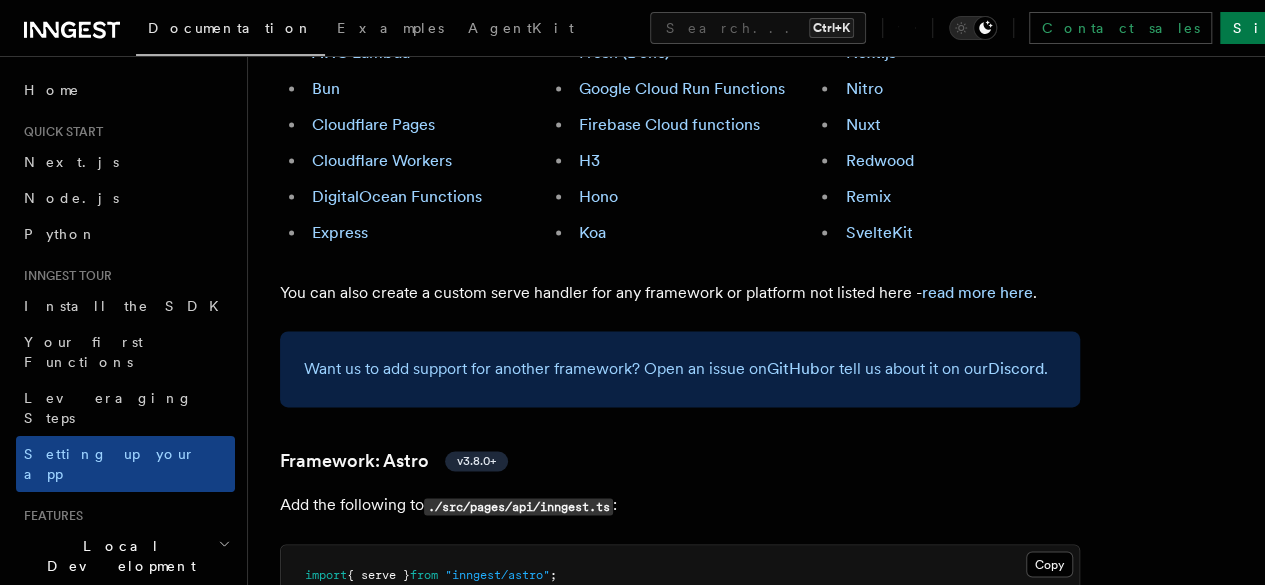 scroll, scrollTop: 1140, scrollLeft: 0, axis: vertical 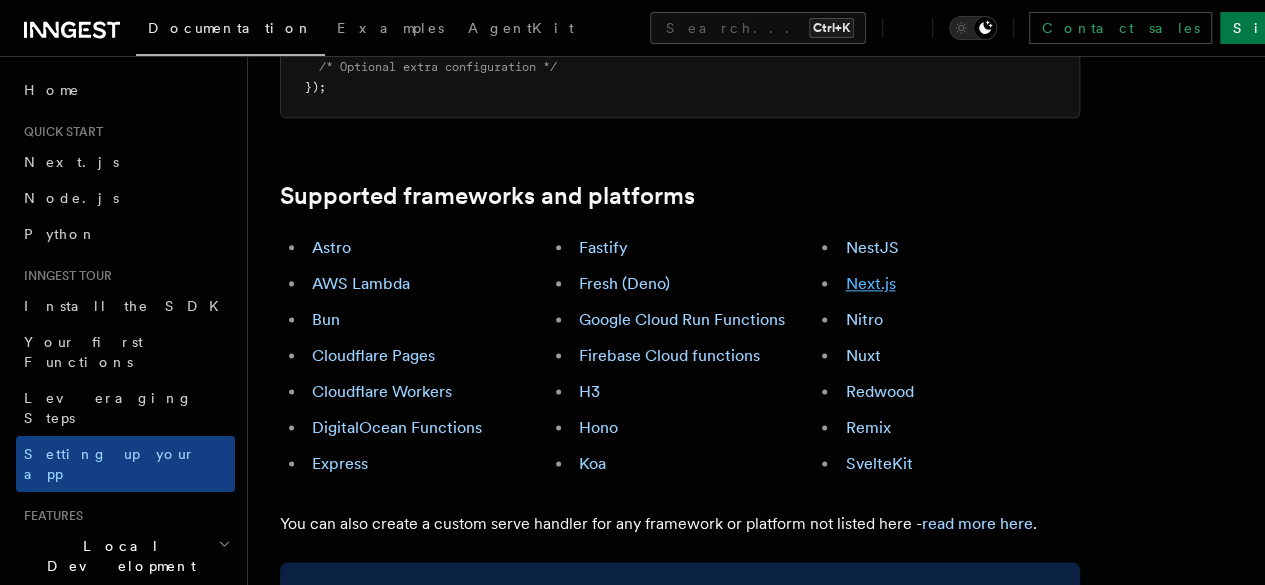 click on "Next.js" at bounding box center [870, 283] 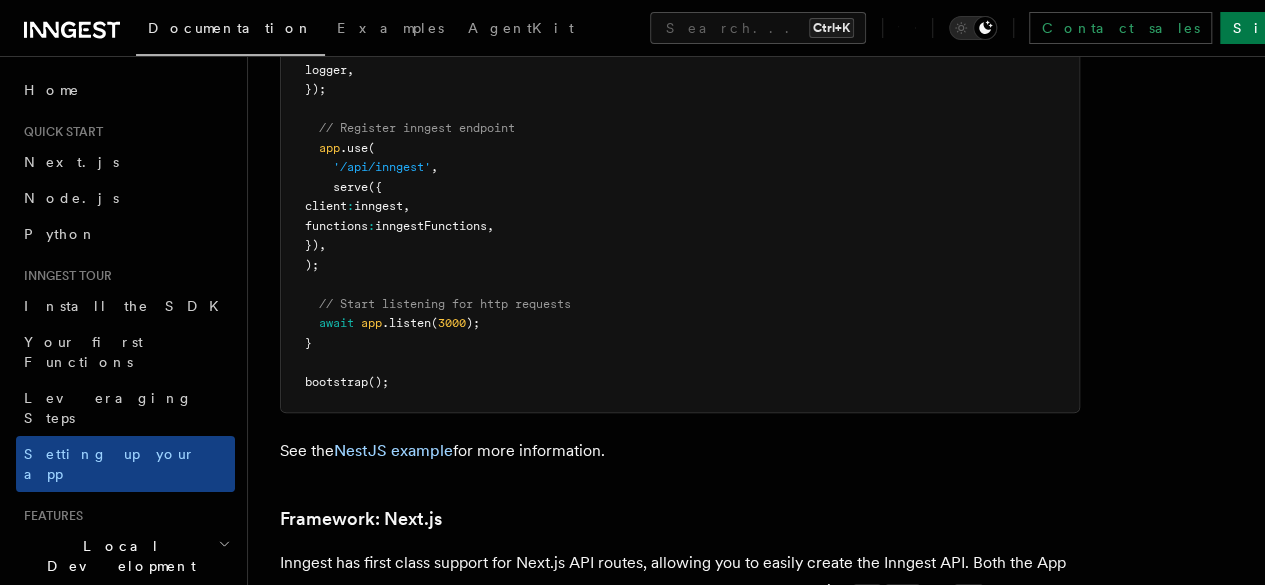 scroll, scrollTop: 12216, scrollLeft: 0, axis: vertical 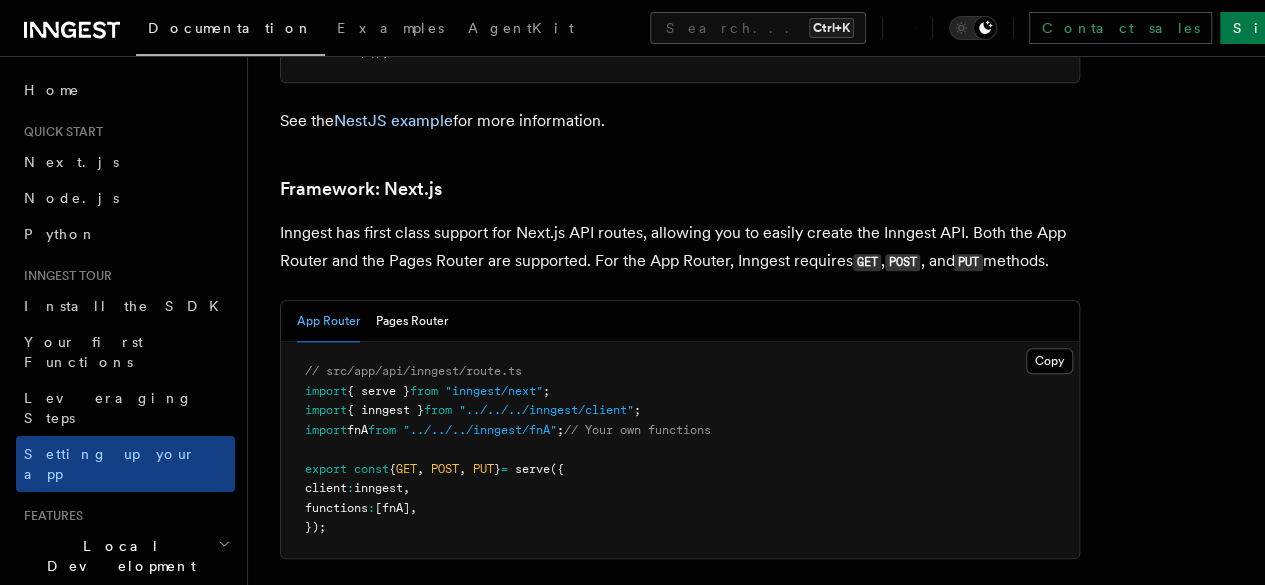 click on "Inngest has first class support for Next.js API routes, allowing you to easily create the Inngest API. Both the App Router and the Pages Router are supported. For the App Router, Inngest requires  GET ,  POST , and  PUT  methods." at bounding box center [680, 247] 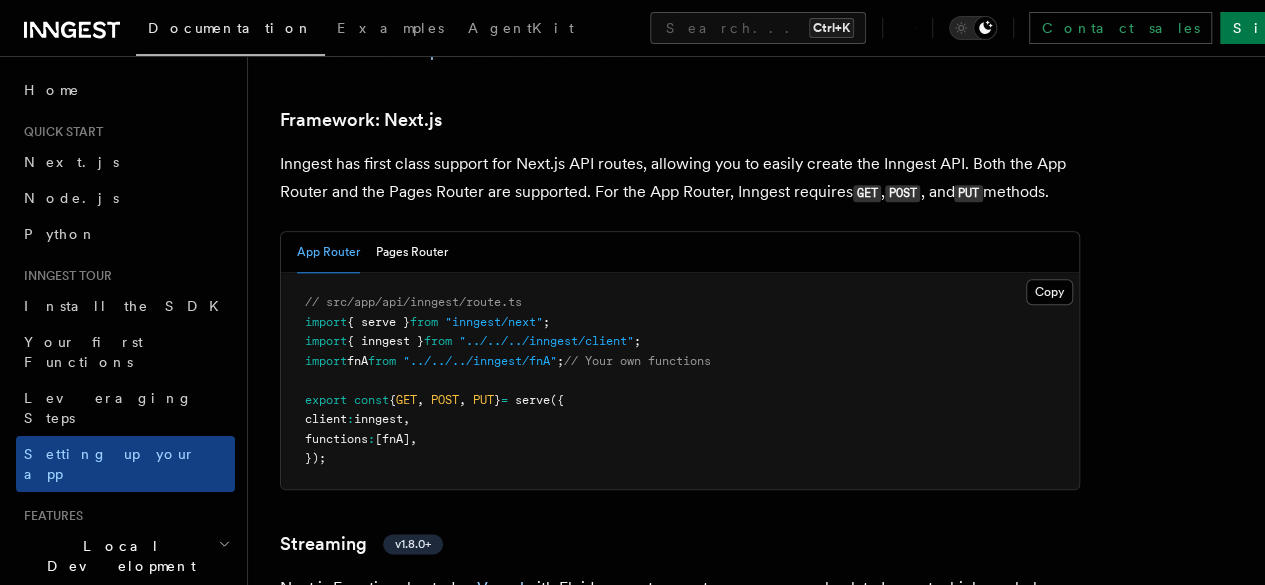 scroll, scrollTop: 12316, scrollLeft: 0, axis: vertical 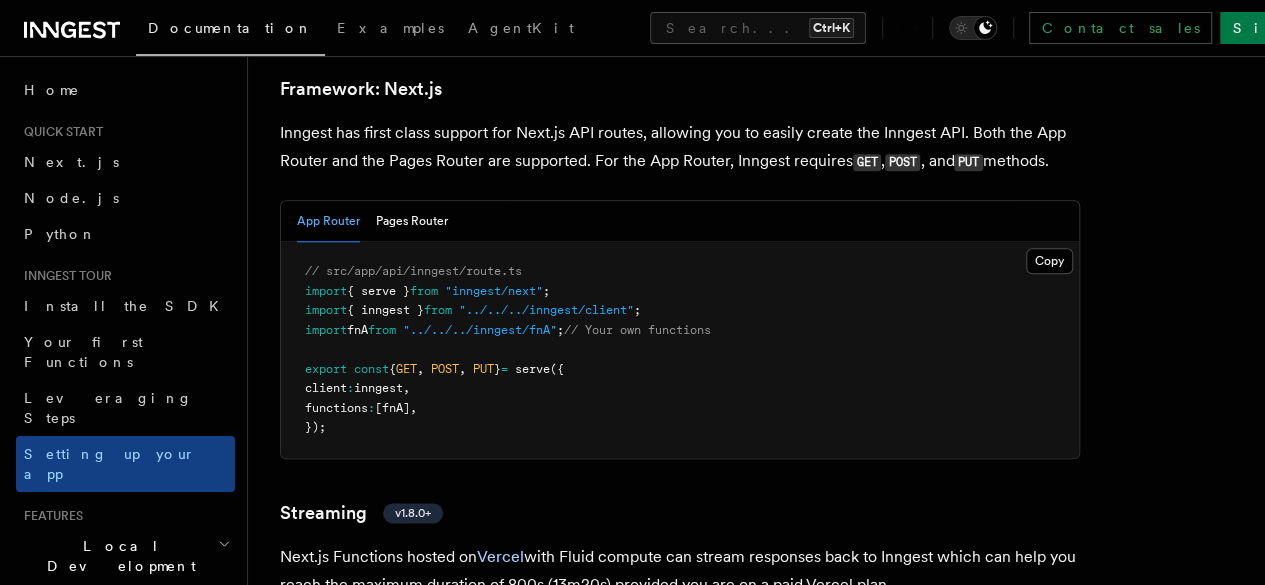 click on "// src/app/api/inngest/route.ts
import  { serve }  from   "inngest/next" ;
import  { inngest }  from   "../../../inngest/client" ;
import  fnA  from   "../../../inngest/fnA" ;  // Your own functions
export   const  {  GET ,   POST ,   PUT  }  =   serve ({
client :  inngest ,
functions :  [fnA] ,
});" at bounding box center [680, 350] 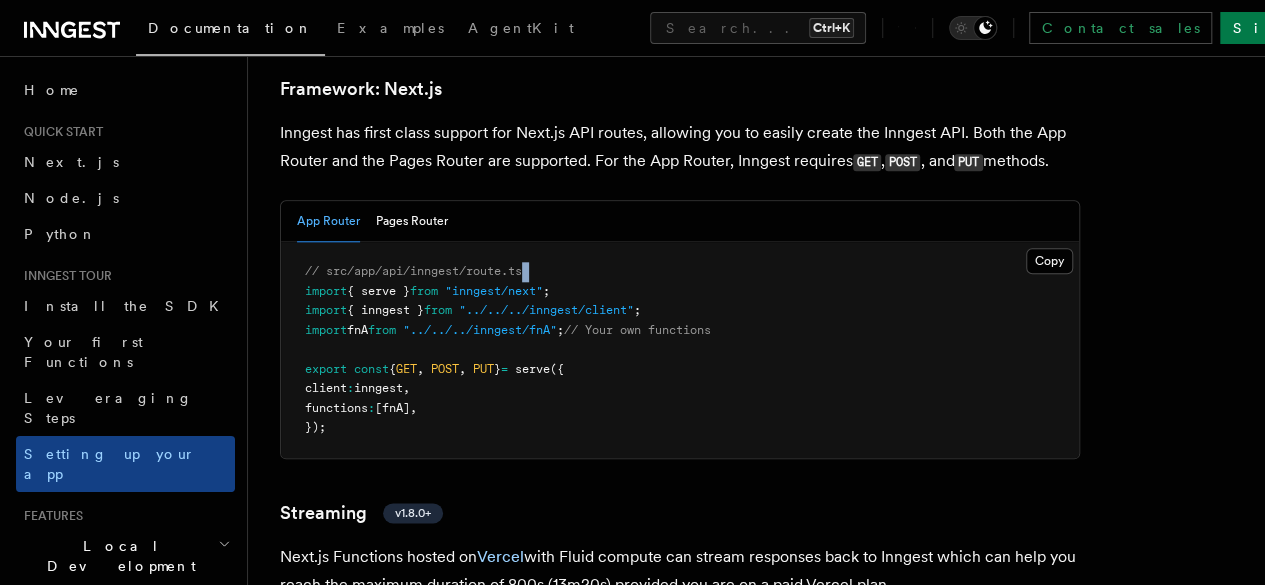 click on "// src/app/api/inngest/route.ts
import  { serve }  from   "inngest/next" ;
import  { inngest }  from   "../../../inngest/client" ;
import  fnA  from   "../../../inngest/fnA" ;  // Your own functions
export   const  {  GET ,   POST ,   PUT  }  =   serve ({
client :  inngest ,
functions :  [fnA] ,
});" at bounding box center [680, 350] 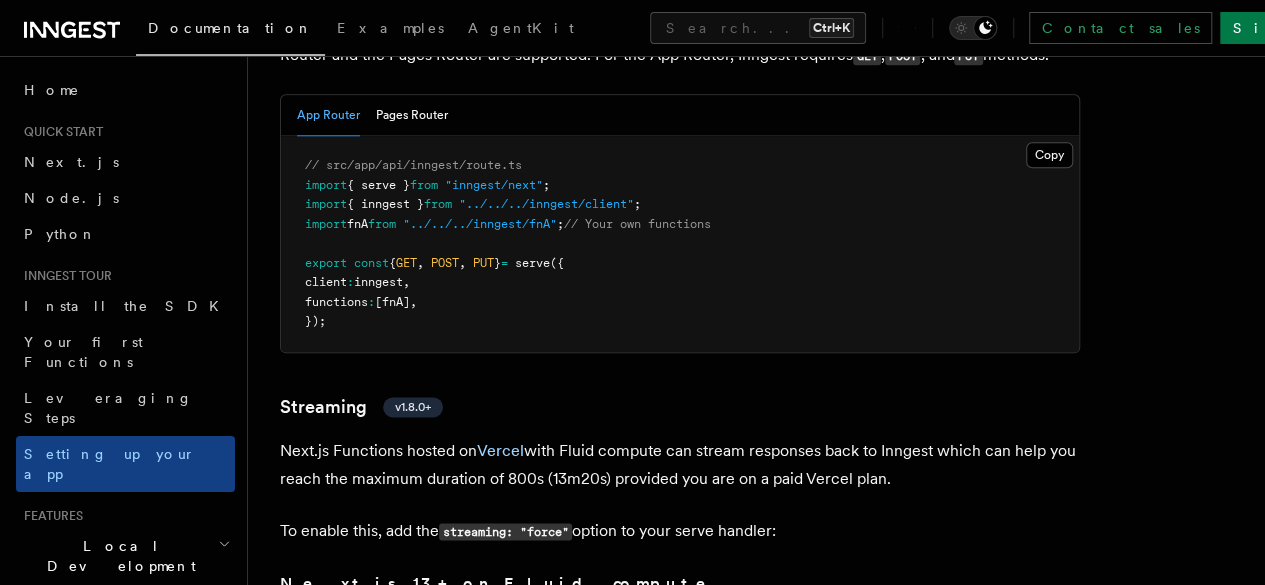scroll, scrollTop: 12316, scrollLeft: 0, axis: vertical 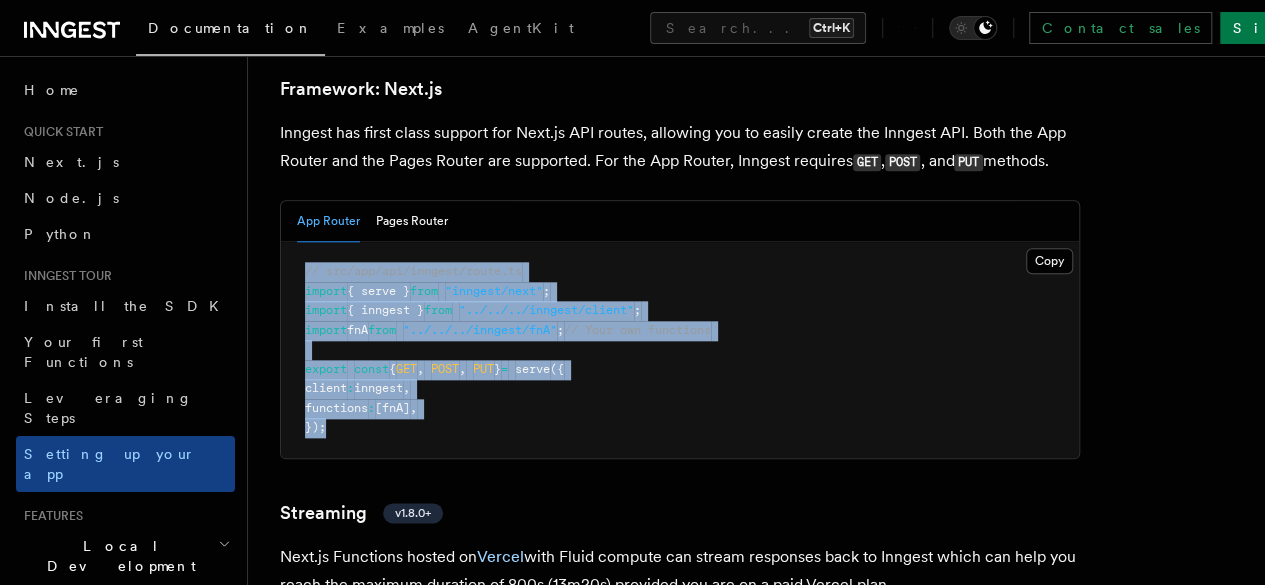 drag, startPoint x: 360, startPoint y: 487, endPoint x: 264, endPoint y: 333, distance: 181.47176 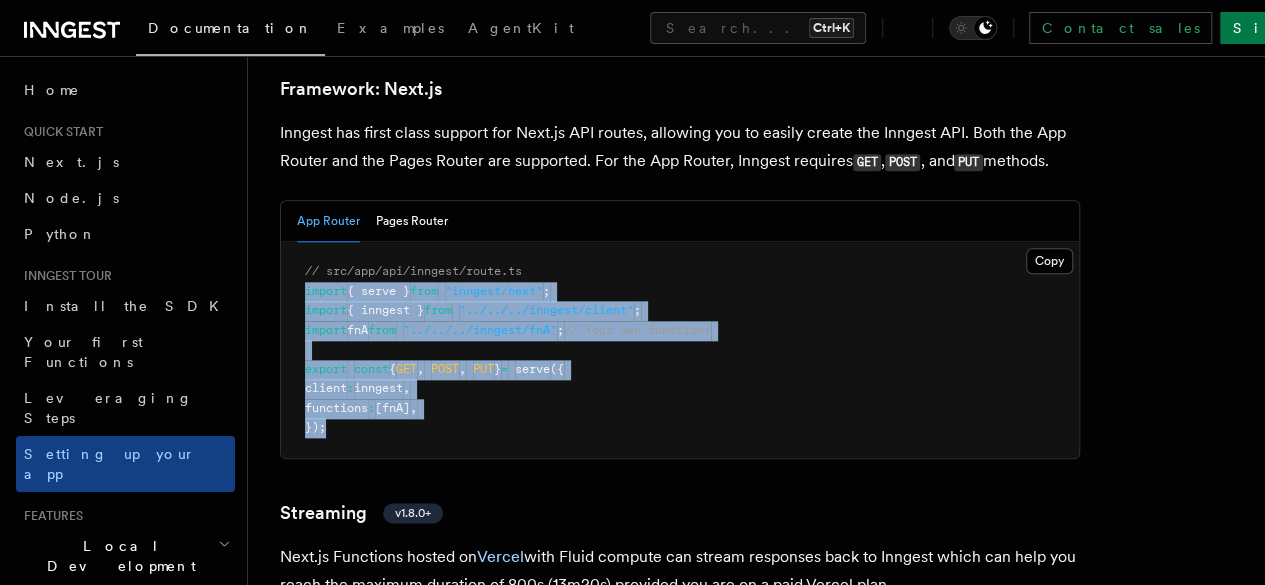 click on "Inngest tour Setting up your Inngest app
With Inngest, you define functions or workflows using the SDK and deploy them to whatever platform or cloud provider you want including including serverless and container runtimes.
For Inngest to remotely execute your functions, you will need to set up a connection between your app and Inngest. This can be done in one of two ways:
serve() Serve your Inngest functions by creating an HTTP endpoint in your application. Ideal for : Serverless platforms like Vercel, Lambda, etc. Adding Inngest to an existing API. Zero changes to your CI/CD pipeline connect() Connect to Inngest's servers using out-bound WebSocket connection. Ideal for : Container runtimes (Kubernetes, Docker, etc.) Latency sensitive applications Horizontal scaling with workers
Inngest functions are portable, so you can migrate between  serve()  and  connect()  as well as cloud providers.
Serving Inngest functions
TypeScript Go Python Inngest provides a  serve() /api/inngest  (though you can  )." at bounding box center (756, -3410) 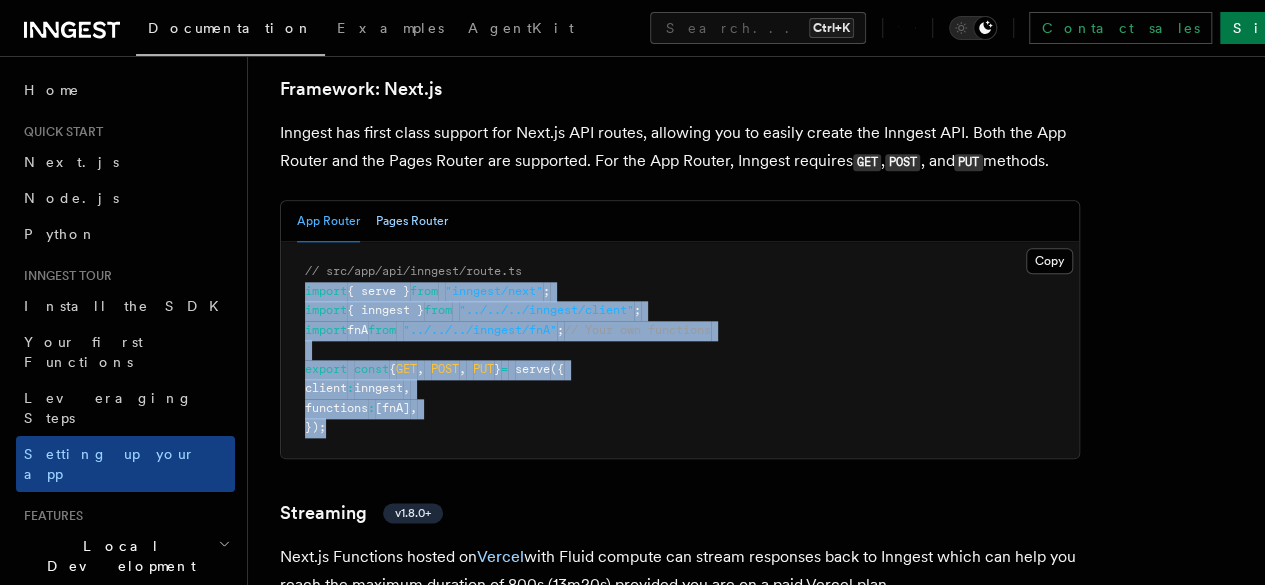 click on "Pages Router" at bounding box center (412, 221) 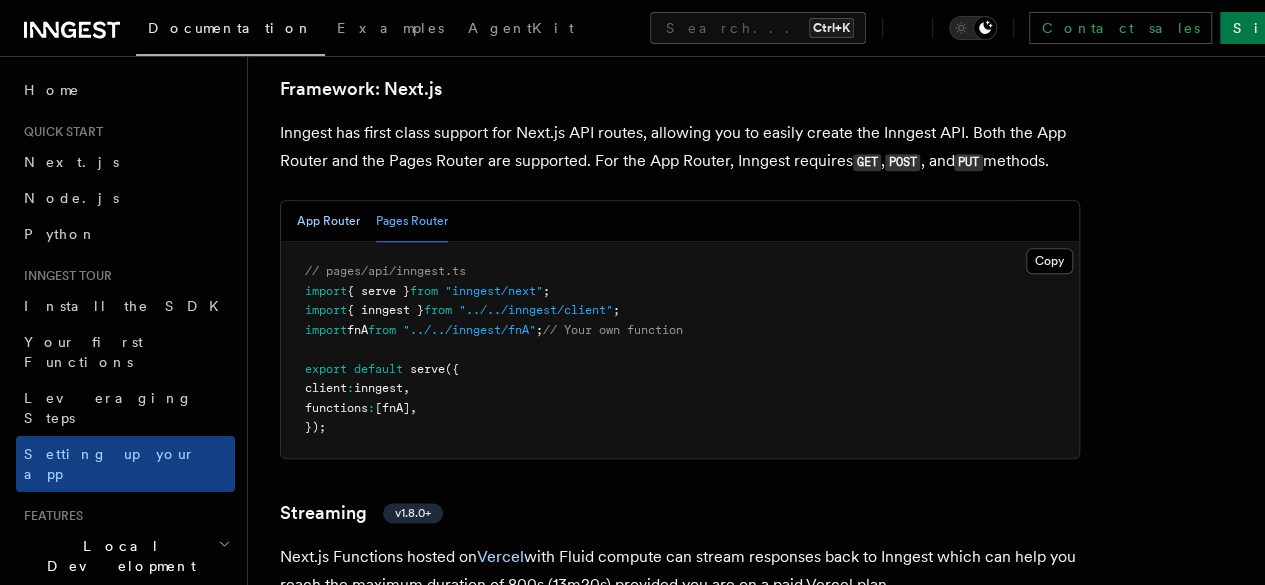 click on "App Router" at bounding box center [328, 221] 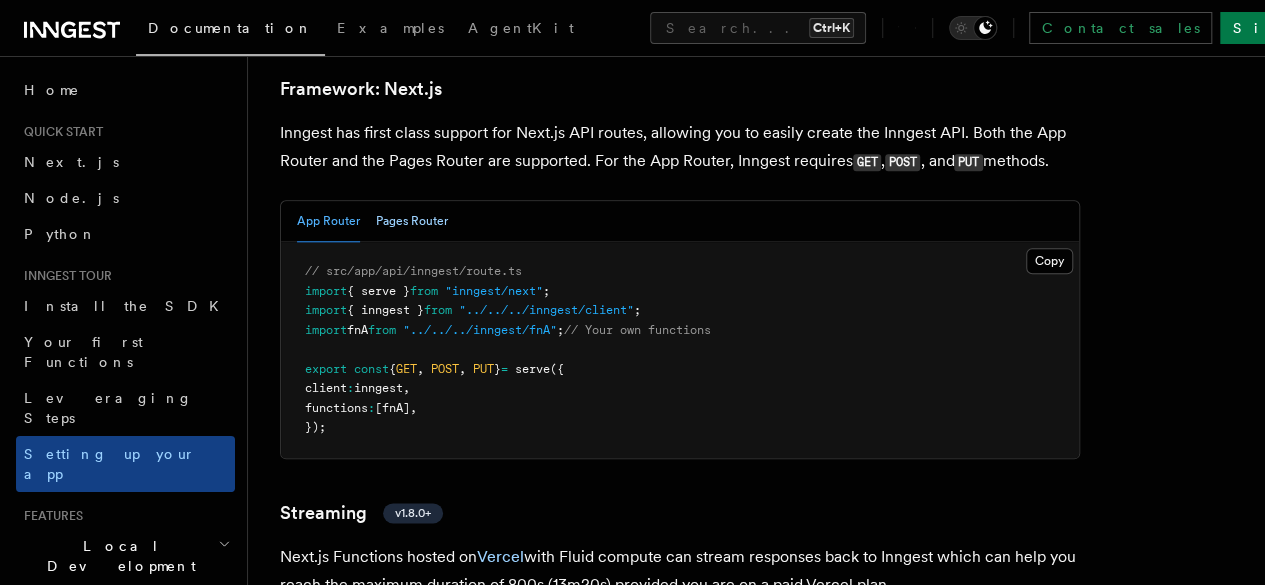 click on "Pages Router" at bounding box center [412, 221] 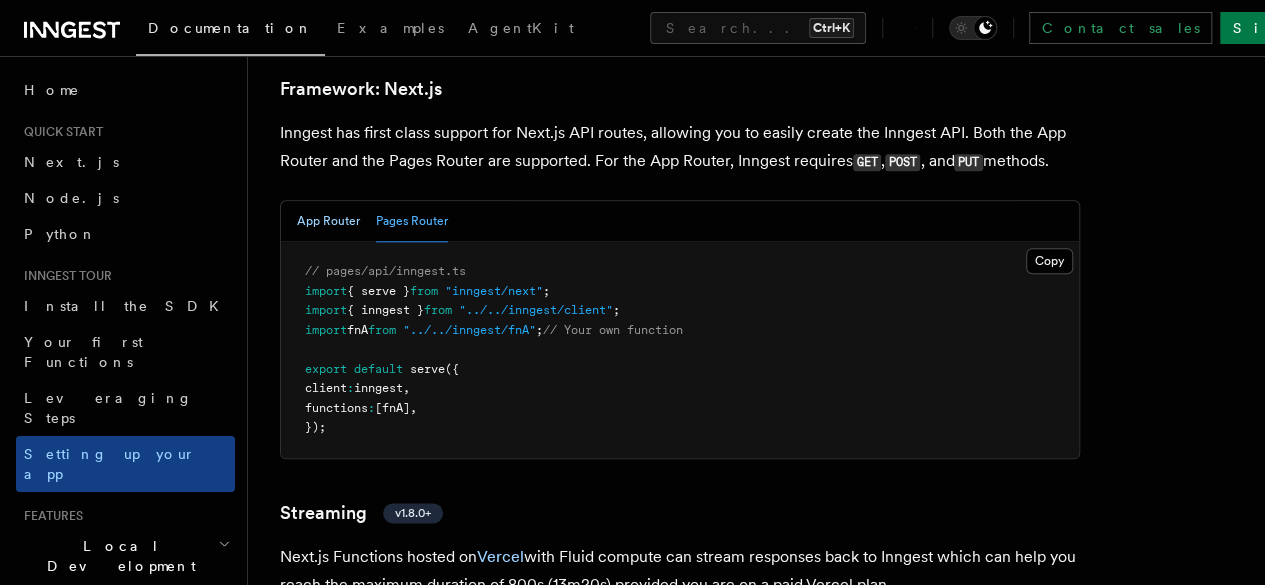 click on "App Router" at bounding box center [328, 221] 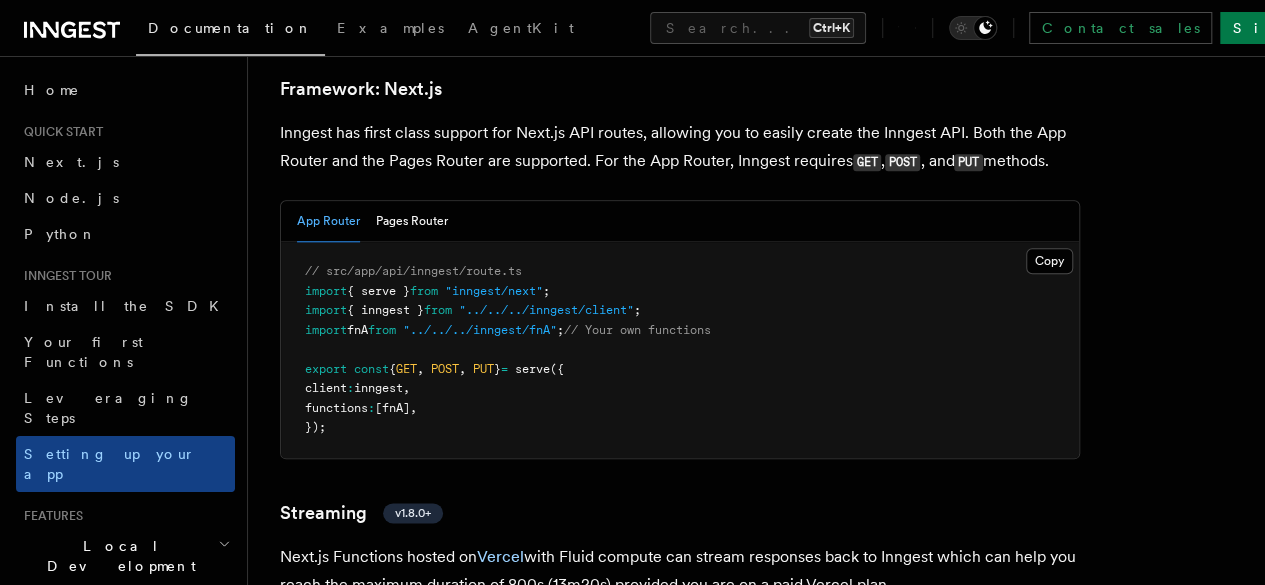 click on "// src/app/api/inngest/route.ts
import  { serve }  from   "inngest/next" ;
import  { inngest }  from   "../../../inngest/client" ;
import  fnA  from   "../../../inngest/fnA" ;  // Your own functions
export   const  {  GET ,   POST ,   PUT  }  =   serve ({
client :  inngest ,
functions :  [fnA] ,
});" at bounding box center (680, 350) 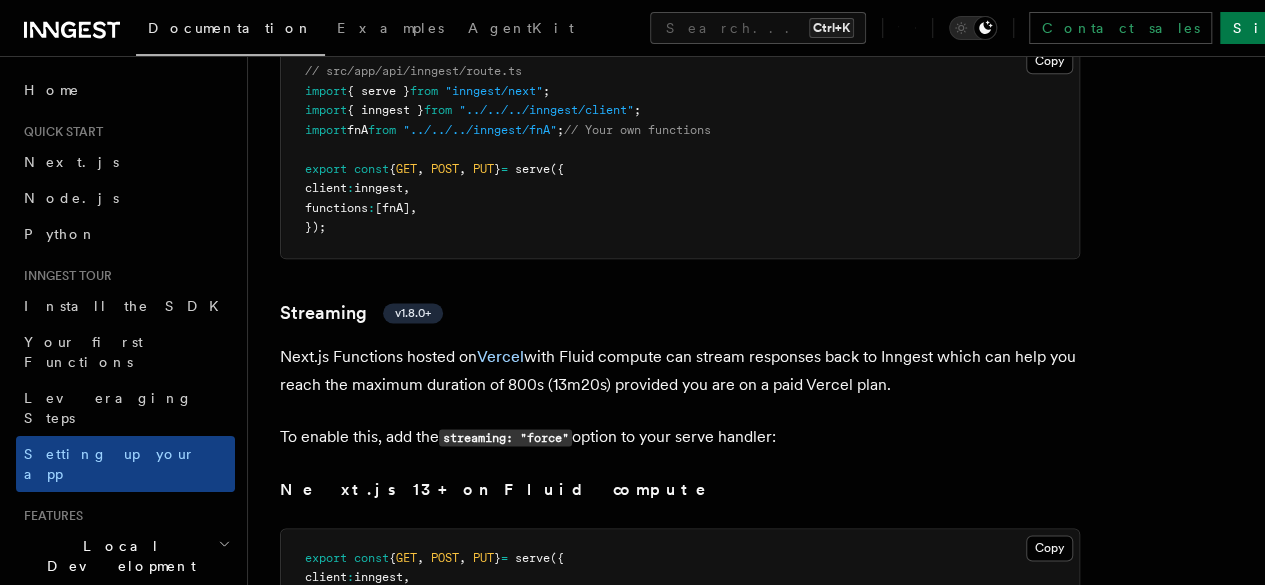 scroll, scrollTop: 12316, scrollLeft: 0, axis: vertical 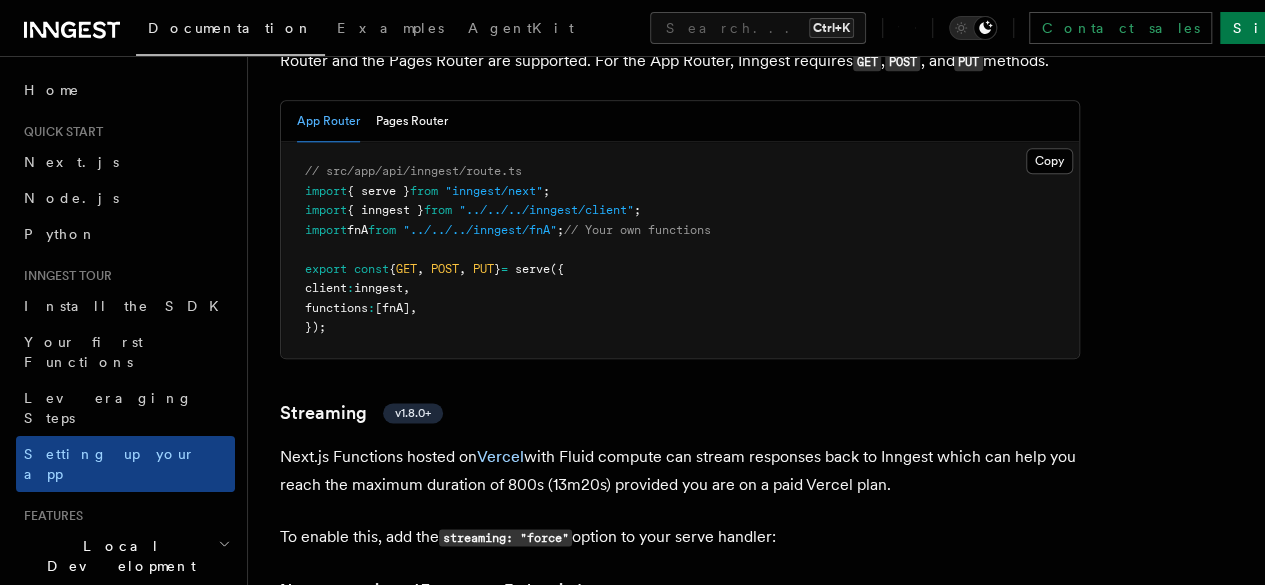 click on "// src/app/api/inngest/route.ts
import  { serve }  from   "inngest/next" ;
import  { inngest }  from   "../../../inngest/client" ;
import  fnA  from   "../../../inngest/fnA" ;  // Your own functions
export   const  {  GET ,   POST ,   PUT  }  =   serve ({
client :  inngest ,
functions :  [fnA] ,
});" at bounding box center [680, 250] 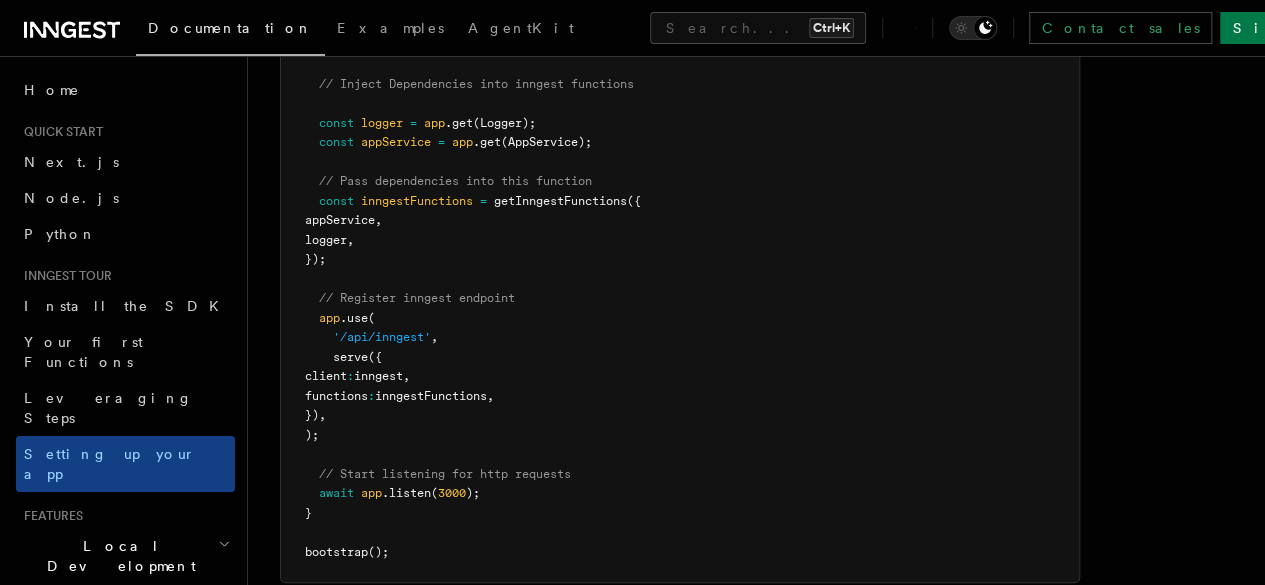 scroll, scrollTop: 11416, scrollLeft: 0, axis: vertical 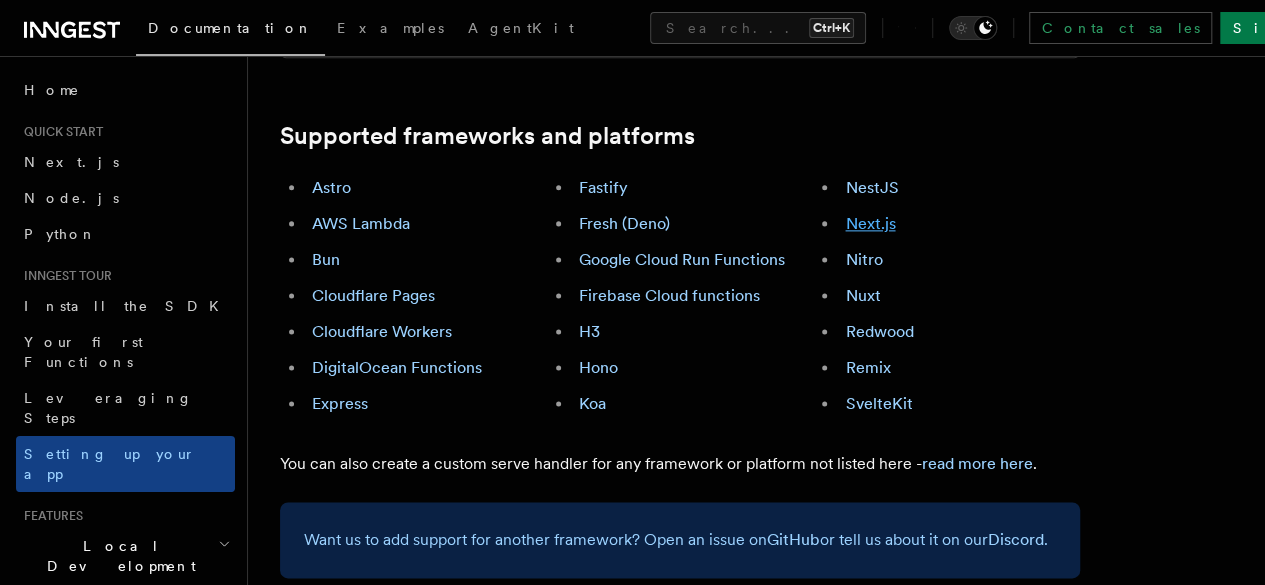 click on "Next.js" at bounding box center [870, 223] 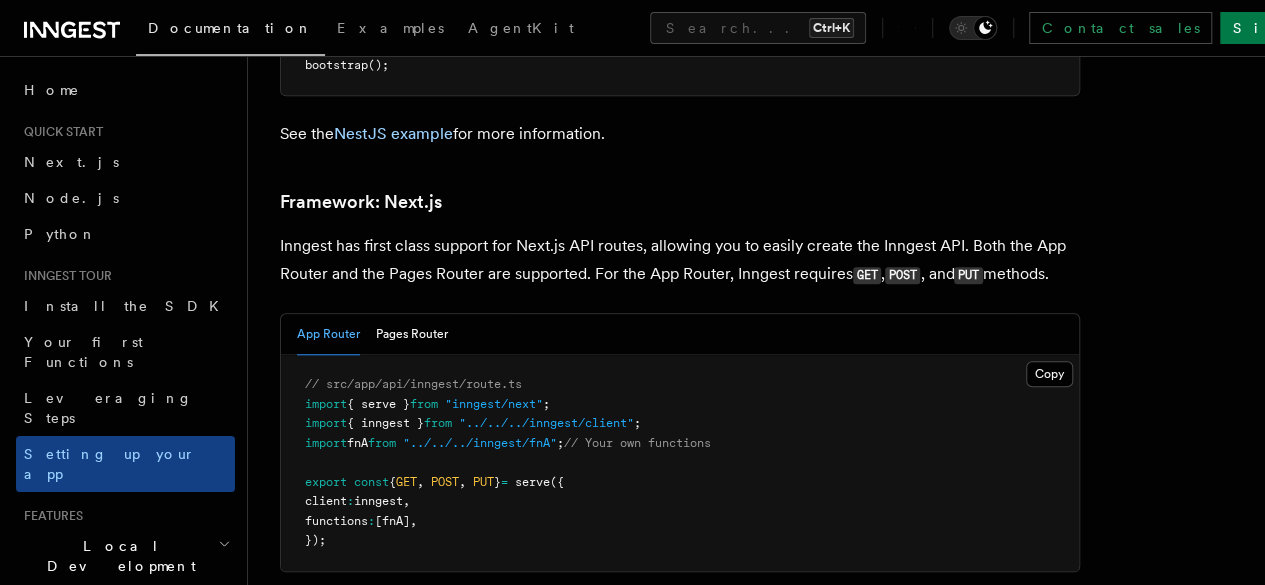 scroll, scrollTop: 12316, scrollLeft: 0, axis: vertical 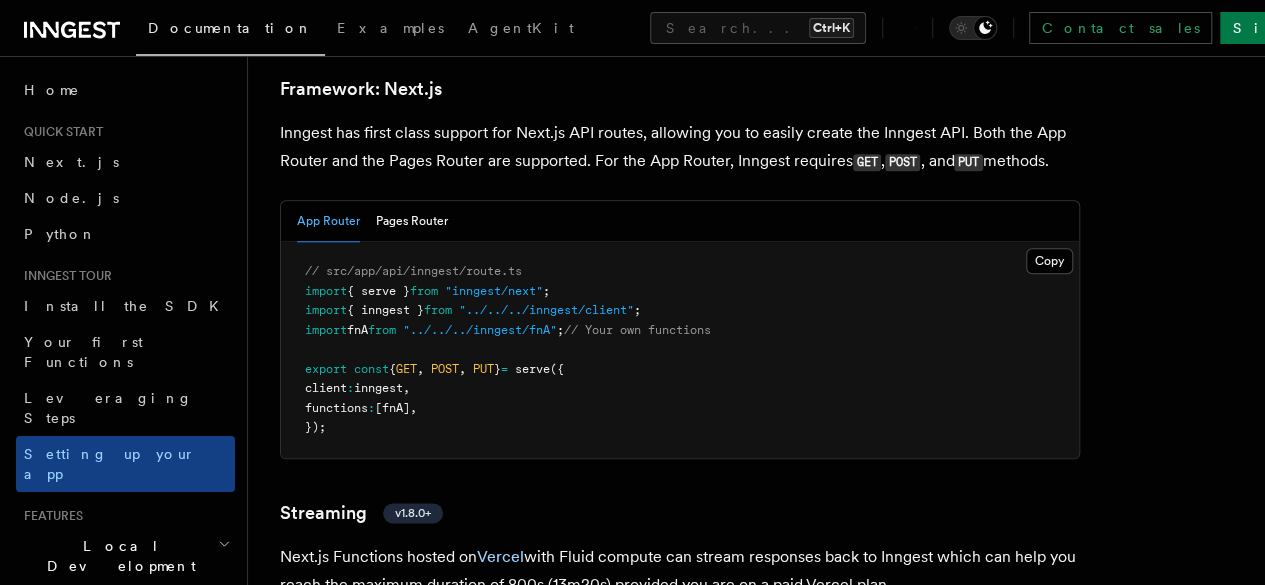 click on "// src/app/api/inngest/route.ts
import  { serve }  from   "inngest/next" ;
import  { inngest }  from   "../../../inngest/client" ;
import  fnA  from   "../../../inngest/fnA" ;  // Your own functions
export   const  {  GET ,   POST ,   PUT  }  =   serve ({
client :  inngest ,
functions :  [fnA] ,
});" at bounding box center [680, 350] 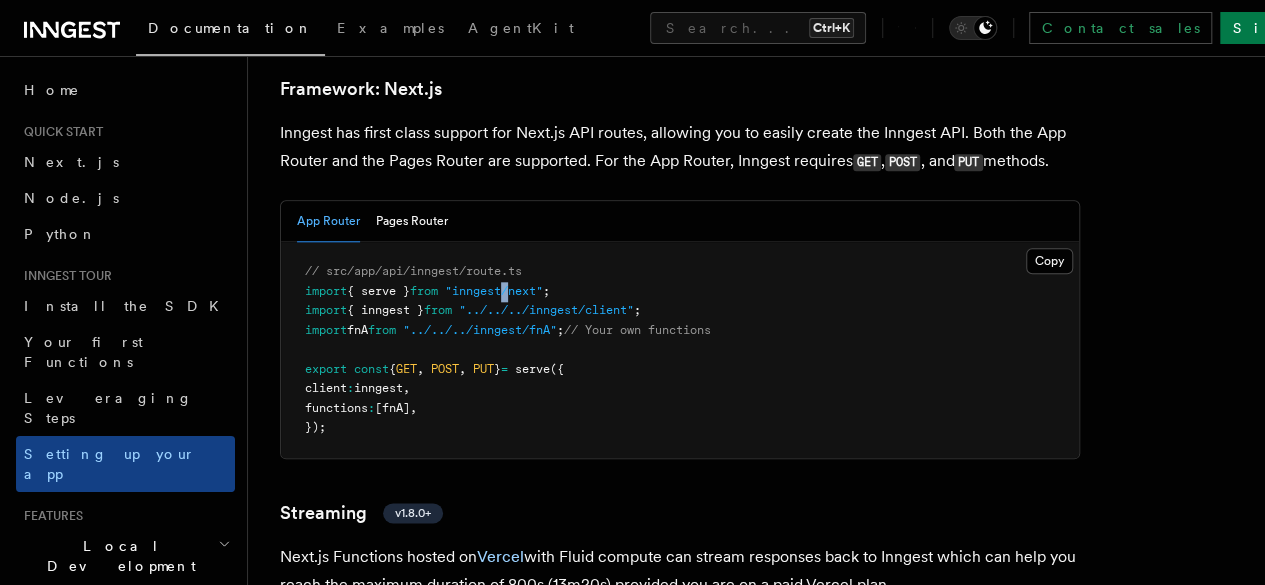 click on ""inngest/next"" at bounding box center [494, 291] 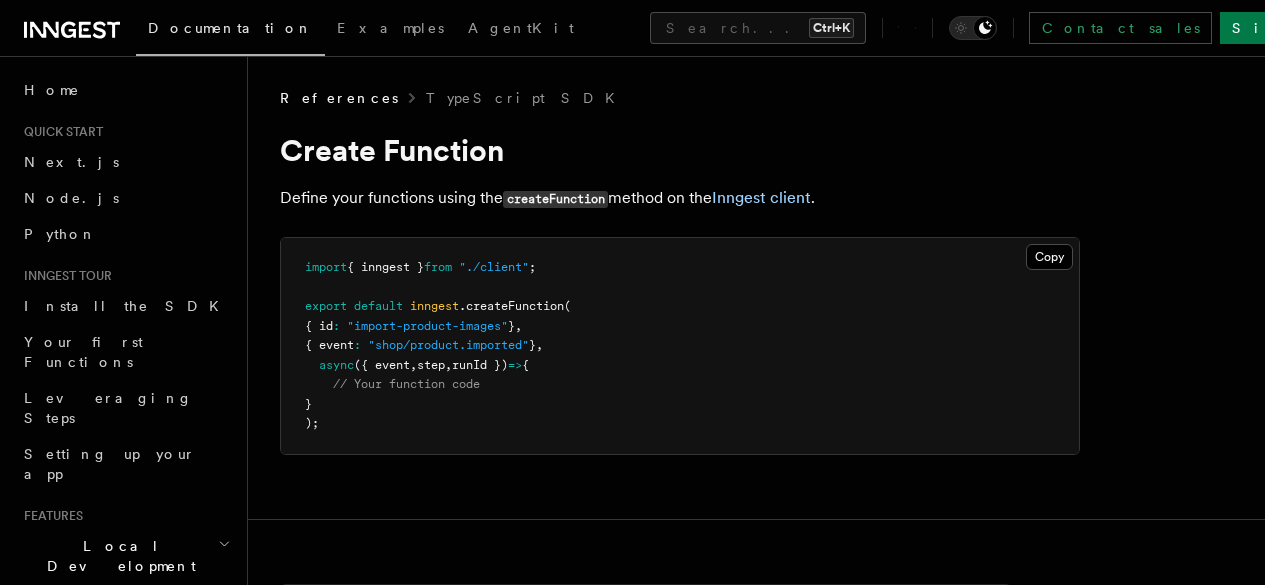 scroll, scrollTop: 0, scrollLeft: 0, axis: both 